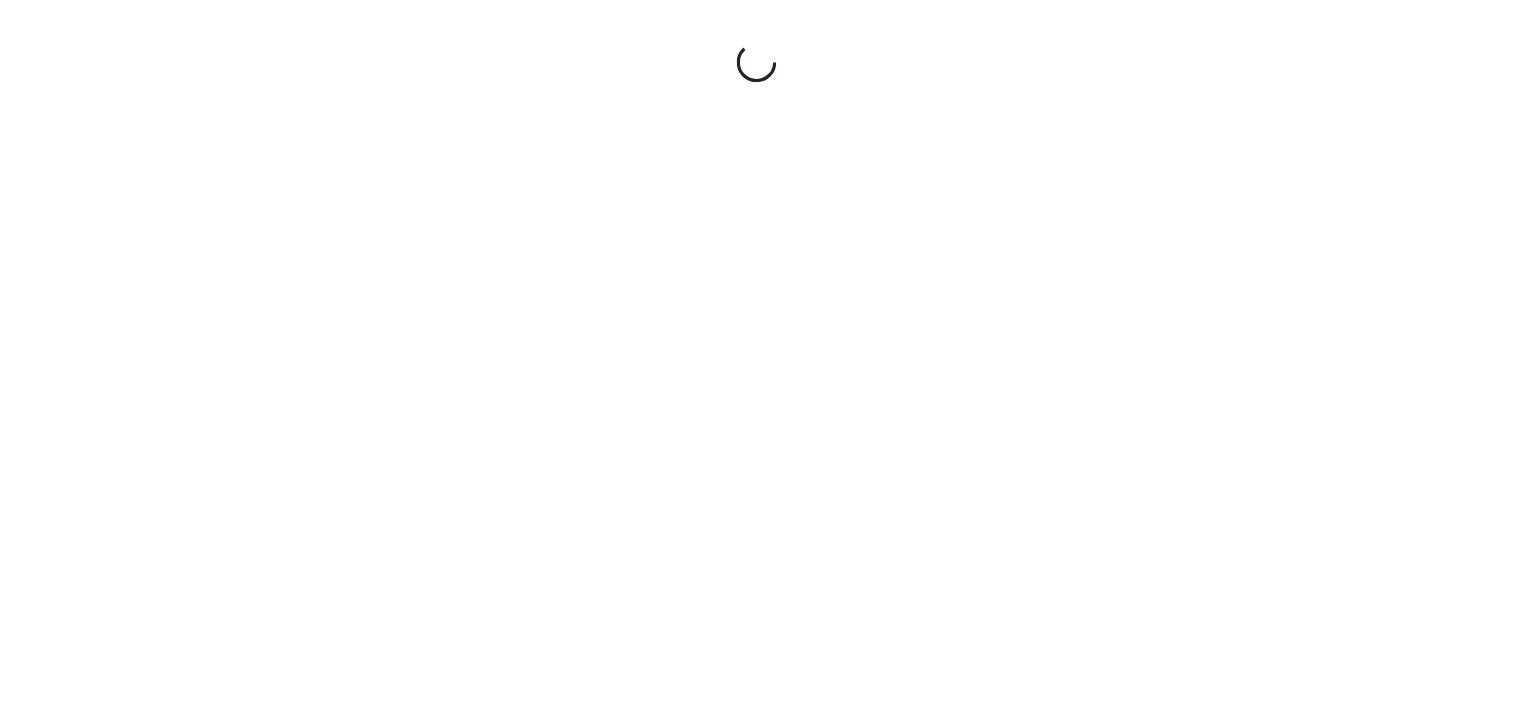 scroll, scrollTop: 0, scrollLeft: 0, axis: both 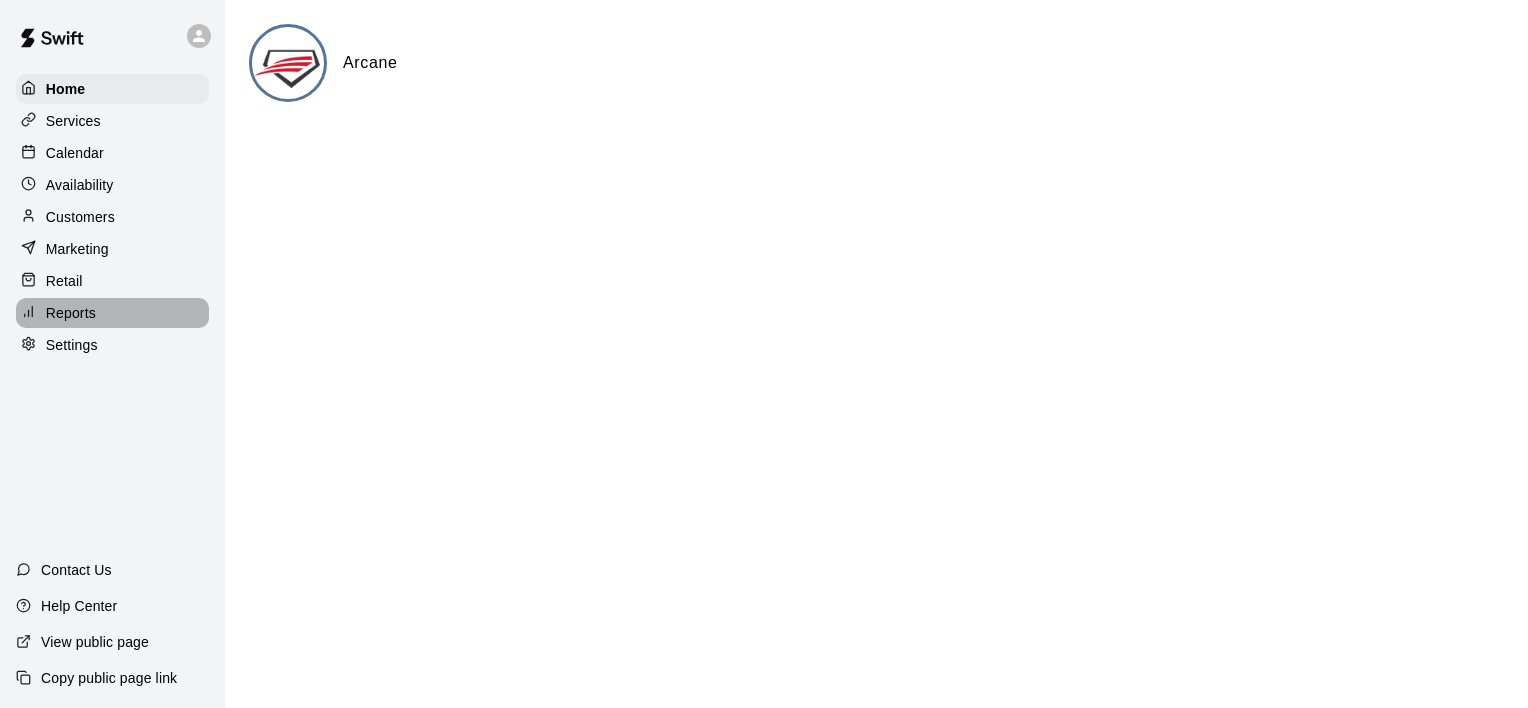 click on "Reports" at bounding box center [112, 313] 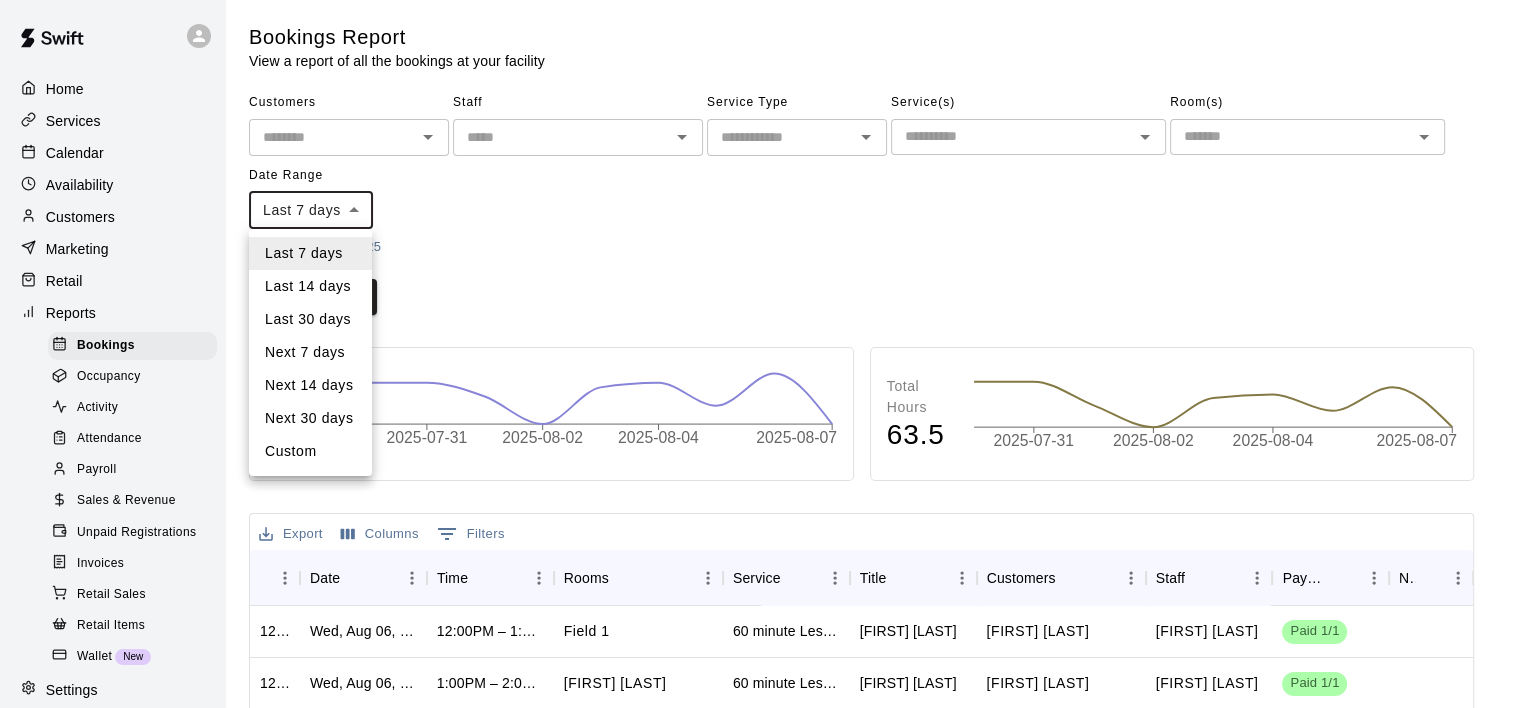 click on "Home Services Calendar Availability Customers Marketing Retail Reports Bookings Occupancy Activity Attendance Payroll Sales & Revenue Unpaid Registrations Invoices Retail Sales Retail Items Wallet New Settings Contact Us Help Center View public page Copy public page link Bookings Report View a report of all the bookings at your facility Customers ​ Staff ​ Service Type ​ Service(s) ​ Room(s) ​ Date Range Last 7 days **** ​ 7/30/2025 - 8/6/2025 Clear Run Total Bookings 56 2025-07-31 2025-08-02 2025-08-04 2025-08-07 2025-07-30 Total Hours 63.5 2025-07-31 2025-08-02 2025-08-04 2025-08-07 2025-07-30 Export Columns 0 Filters ID Date Time Rooms Service Title Customers Staff Payment Notes 1264975 Wed, Aug 06, 2025 12:00PM – 1:00PM Field 1 60 minute Lesson Henry Hutton Henry Hutton Bailey Hodges Paid 1/1 1264741 Wed, Aug 06, 2025 1:00PM – 2:00PM Bryan House 60 minute Lesson Henry Hutton Henry Hutton Bryan Anderson Paid 1/1 1264156 Wed, Aug 06, 2025 6:00PM – 7:00PM Field 1 60 minute Lesson Unpaid 0/1" at bounding box center (756, 610) 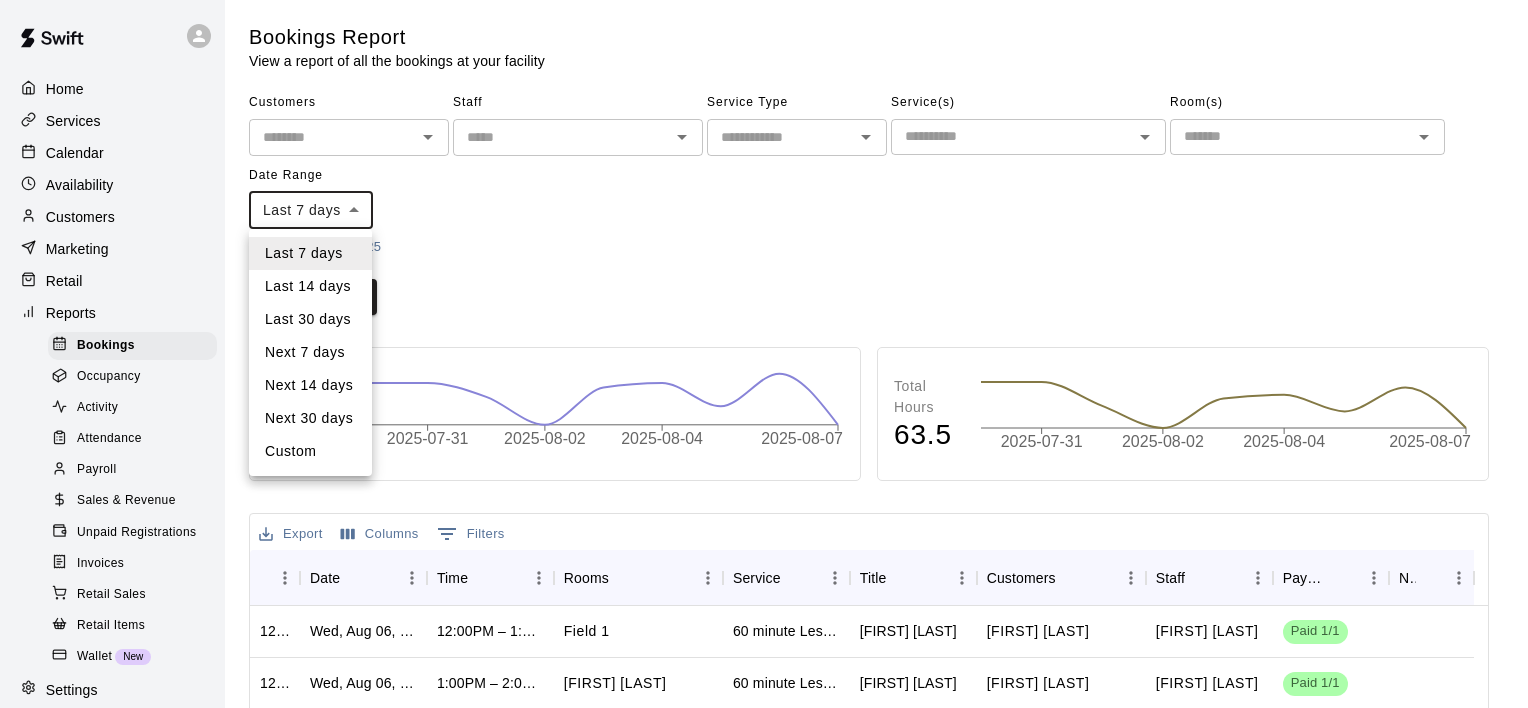 click on "Next 30 days" at bounding box center (310, 418) 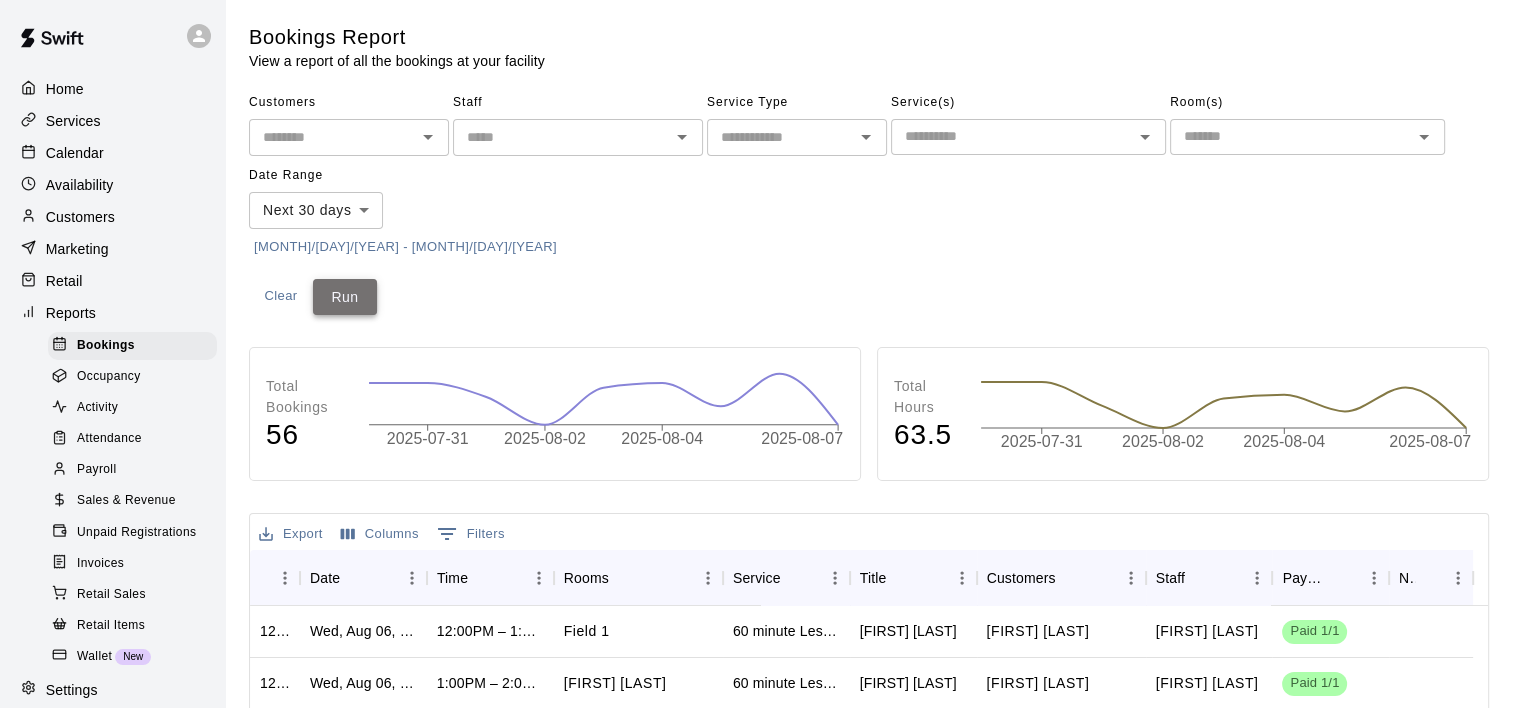click on "Run" at bounding box center (345, 297) 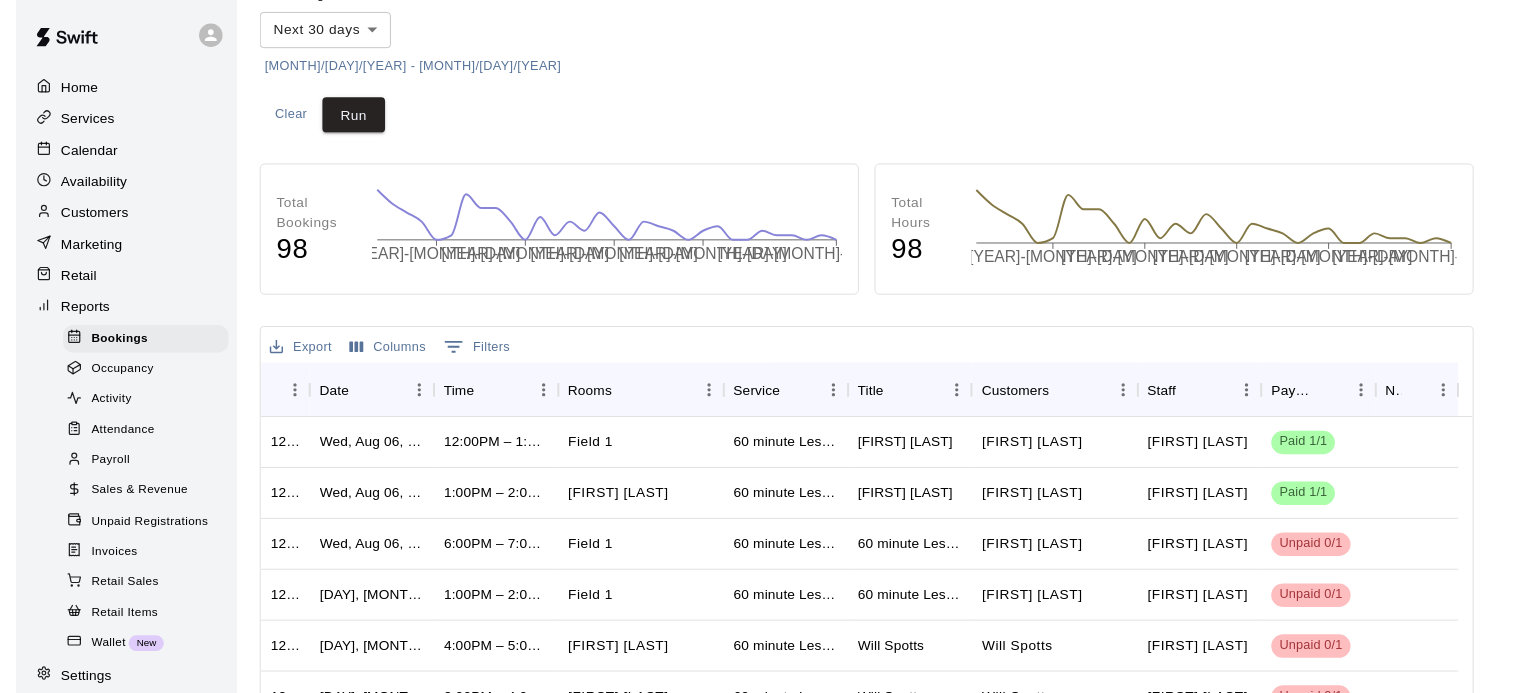 scroll, scrollTop: 200, scrollLeft: 0, axis: vertical 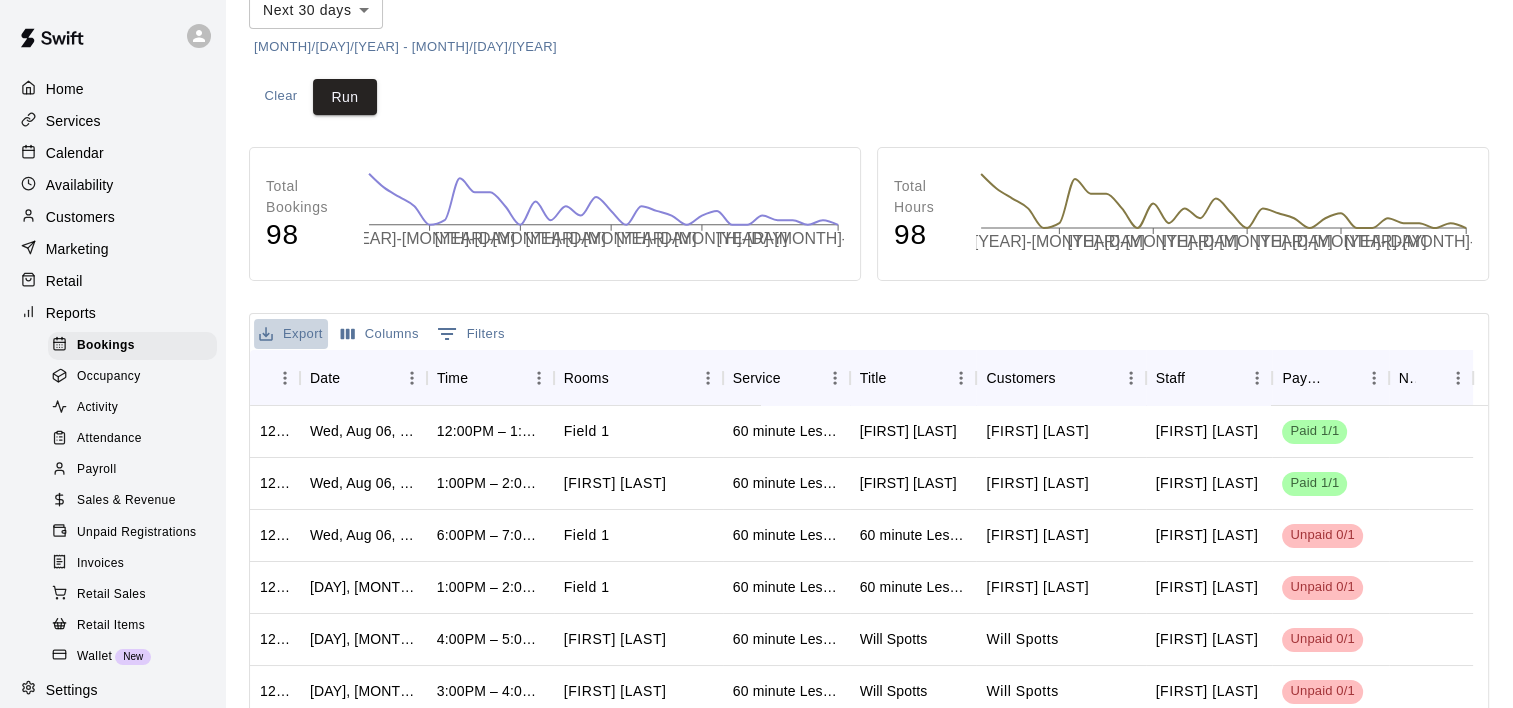 click on "Export" at bounding box center [291, 334] 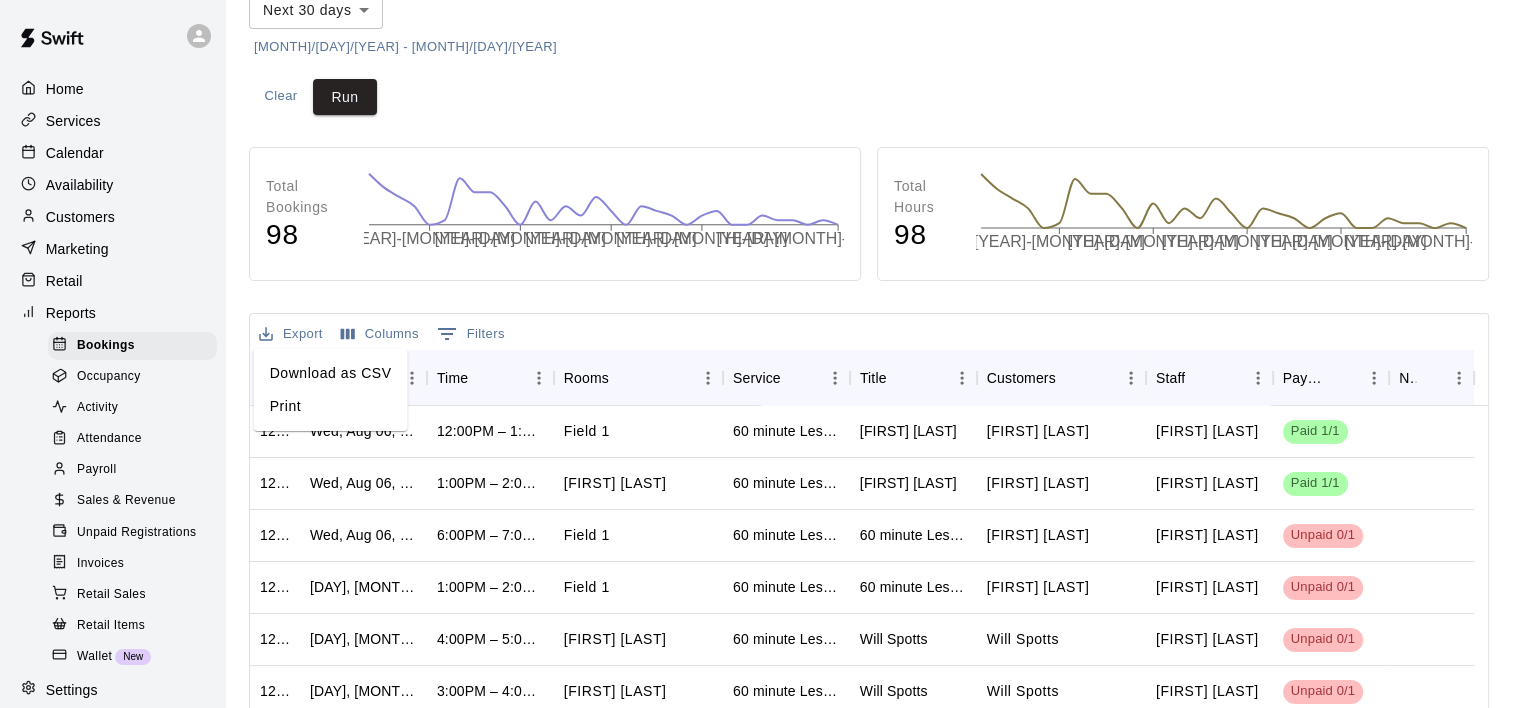 click on "Print" at bounding box center [331, 406] 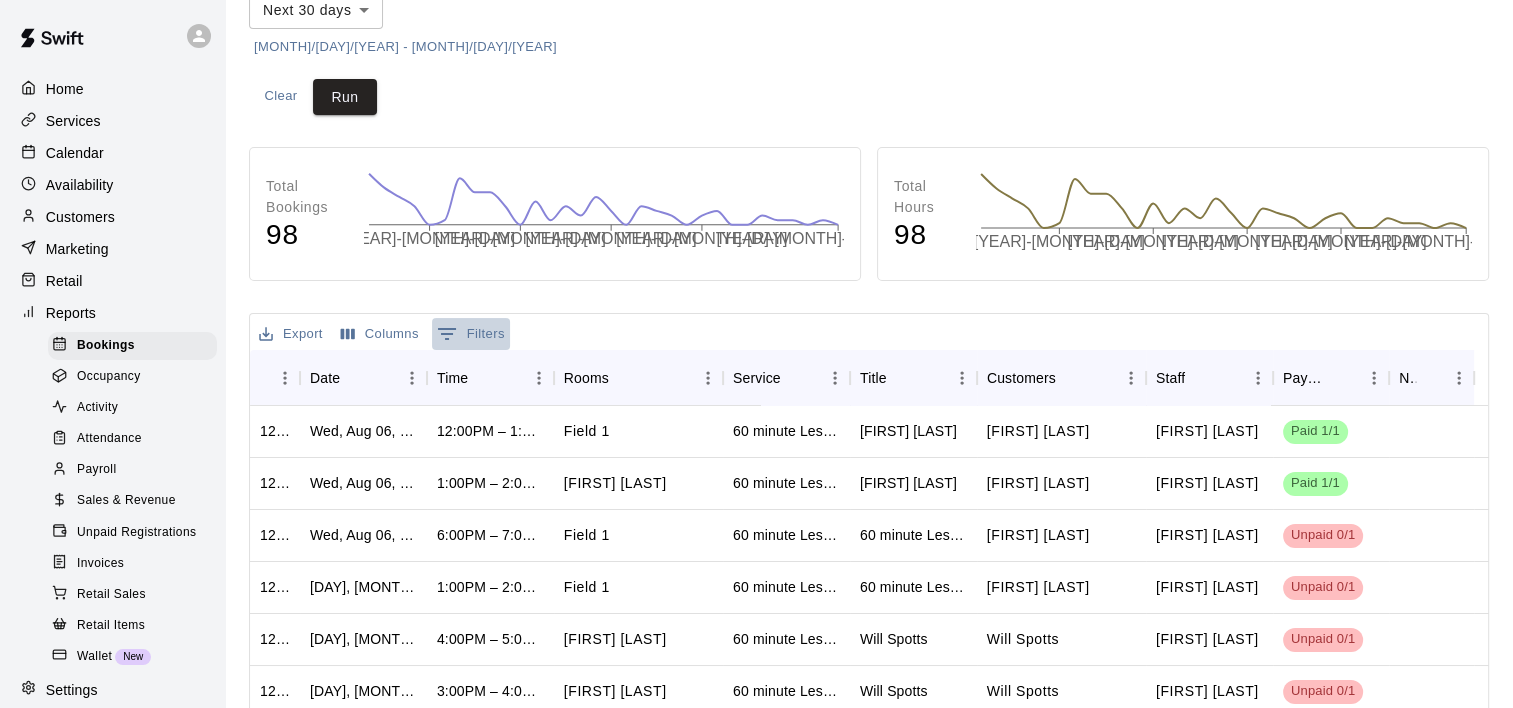 click 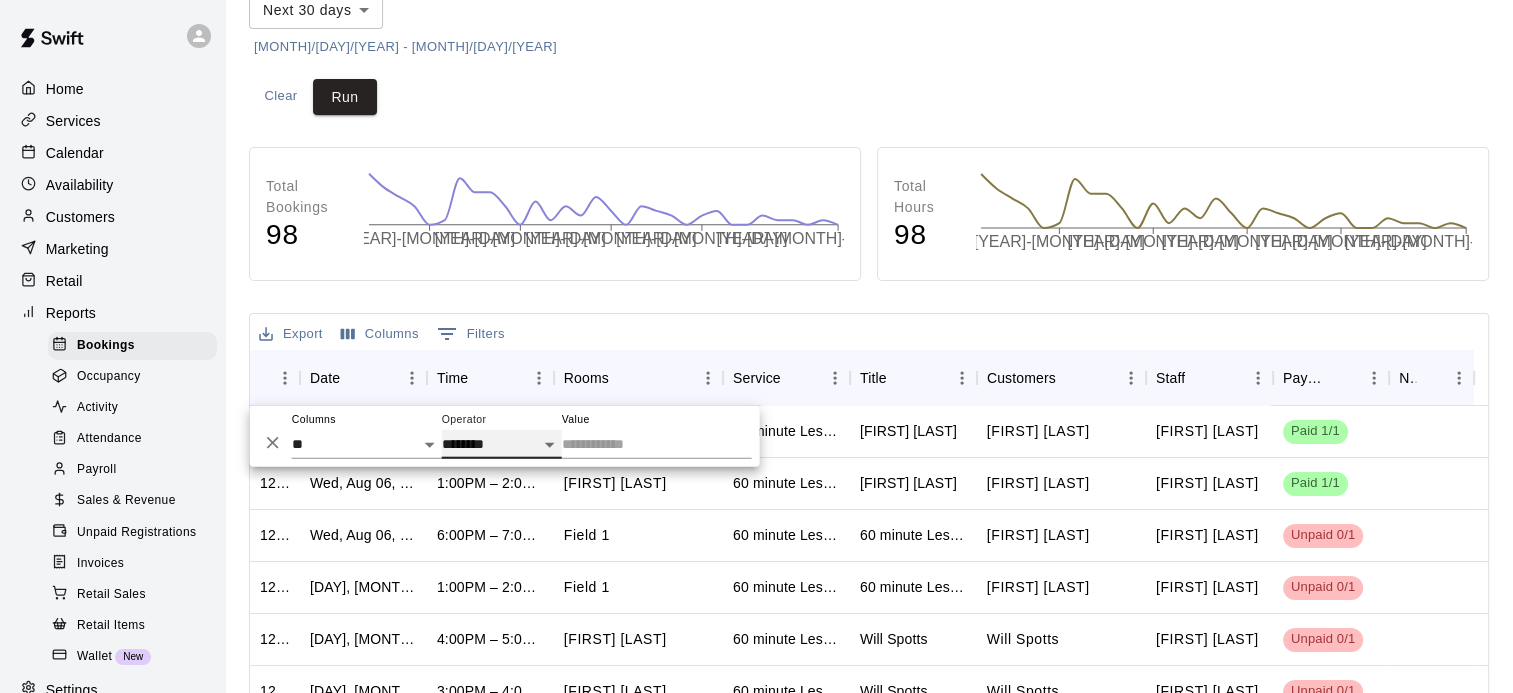 click on "**********" at bounding box center (502, 444) 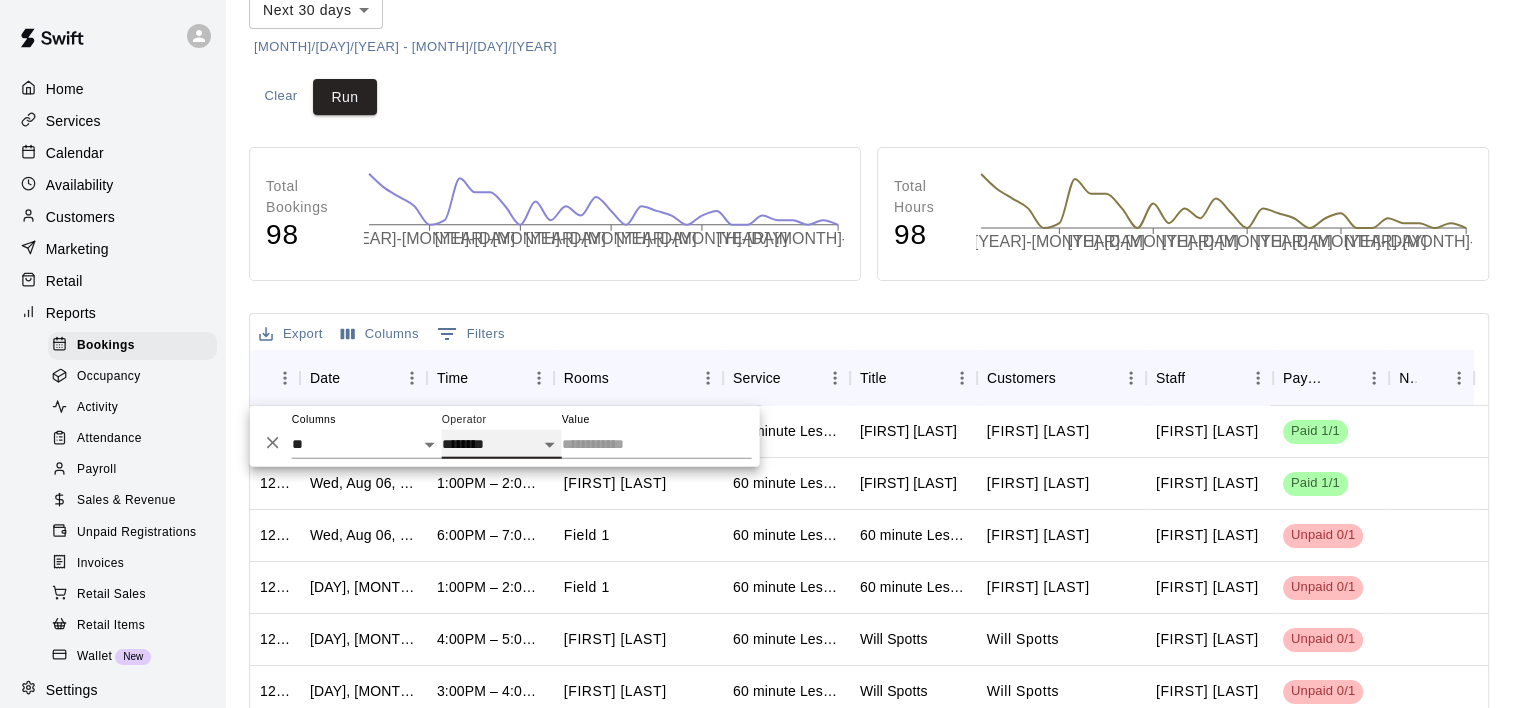 click on "**********" at bounding box center (502, 444) 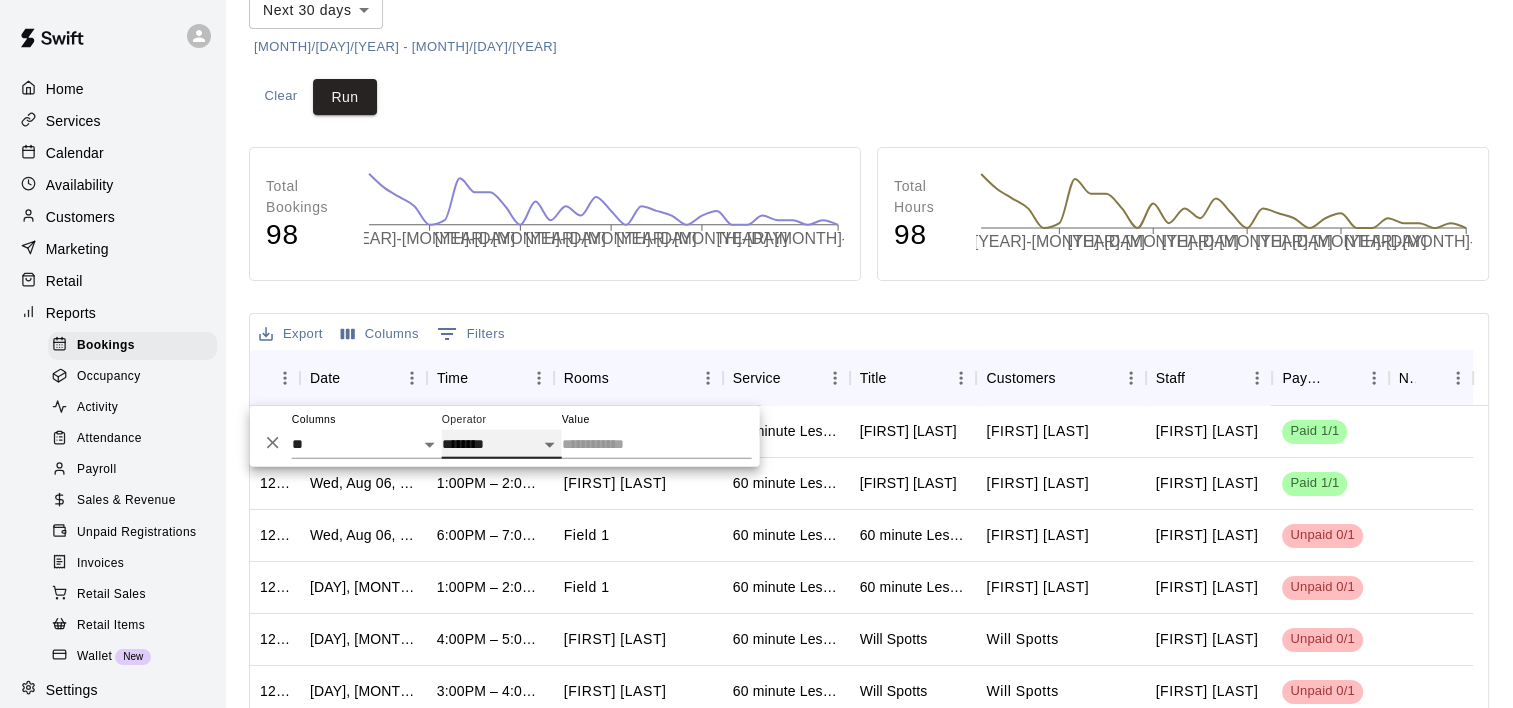 click on "**********" at bounding box center (502, 444) 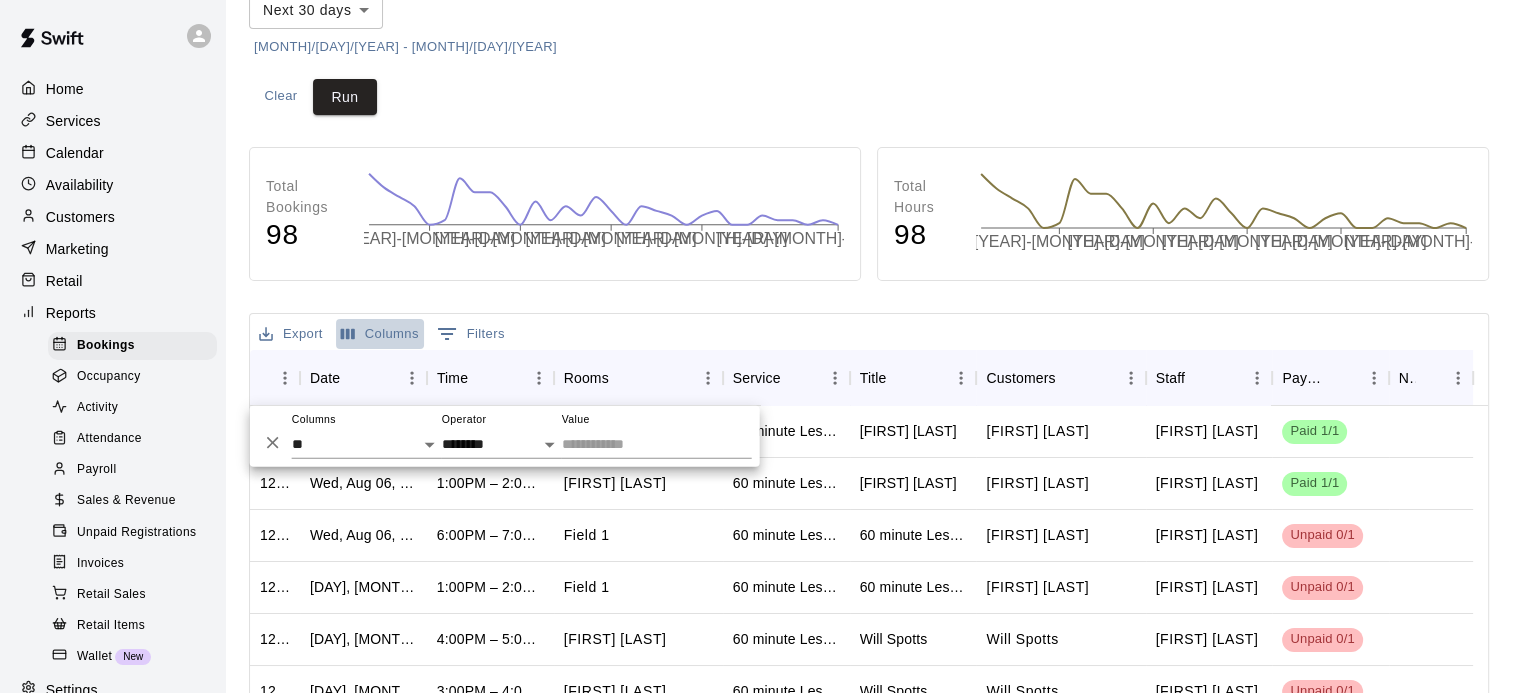 click on "Columns" at bounding box center [380, 334] 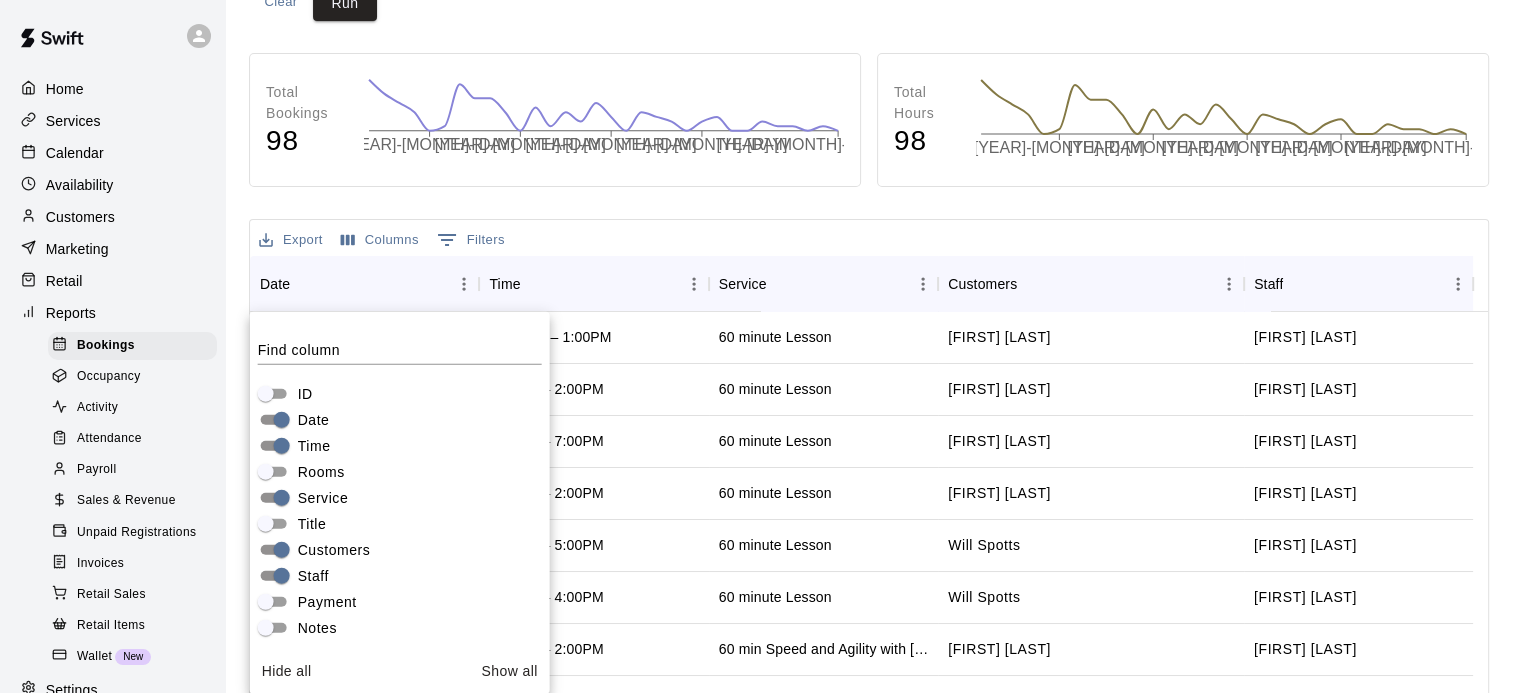 click on "Export Columns 0 Filters" at bounding box center [869, 238] 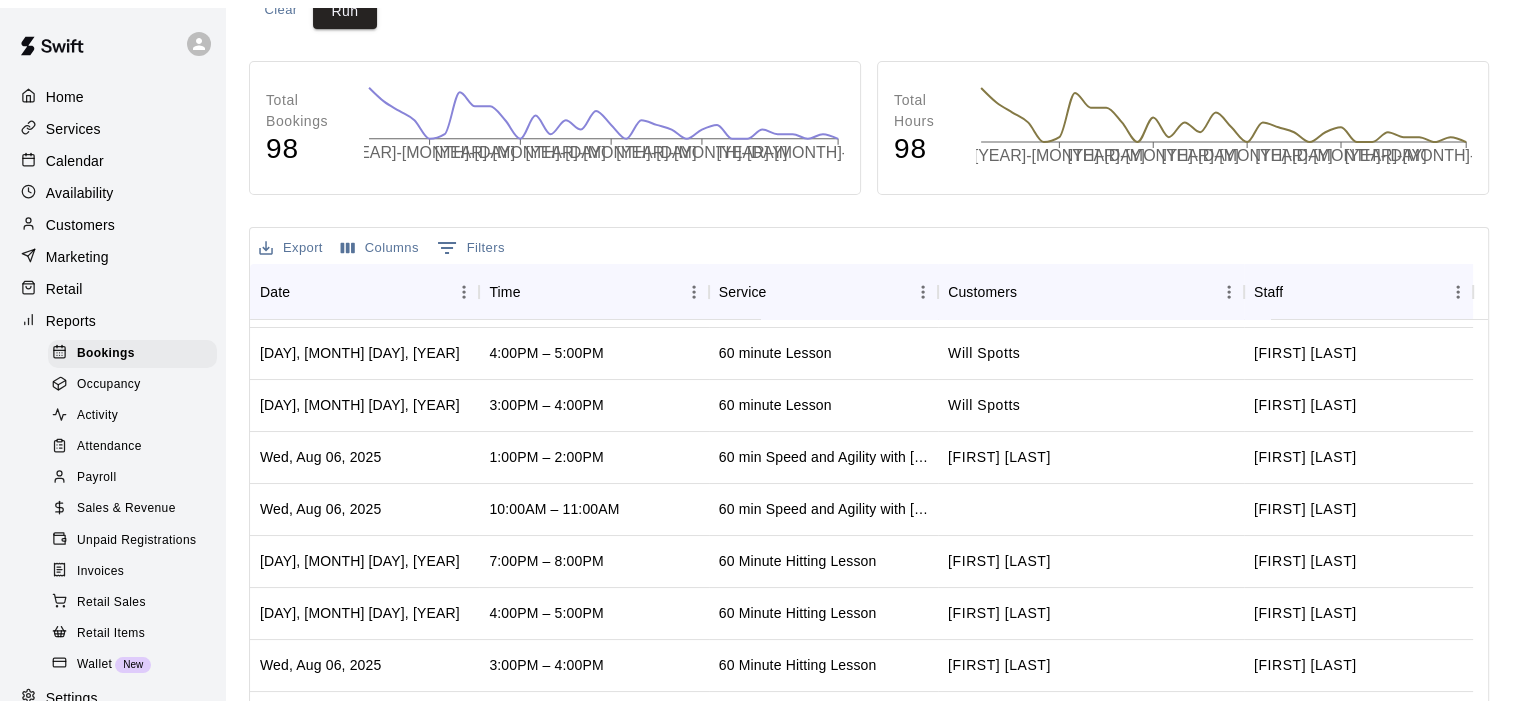 scroll, scrollTop: 0, scrollLeft: 0, axis: both 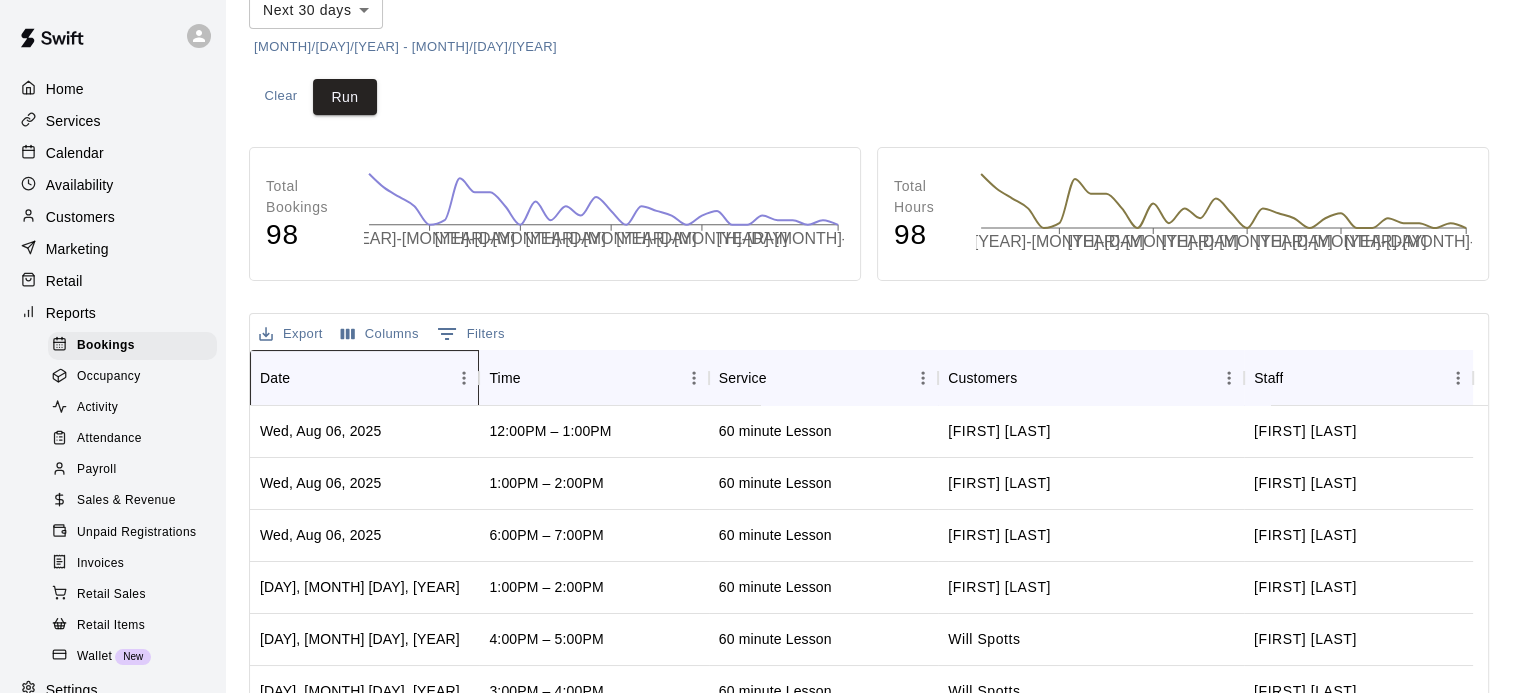 click on "Date" at bounding box center (364, 378) 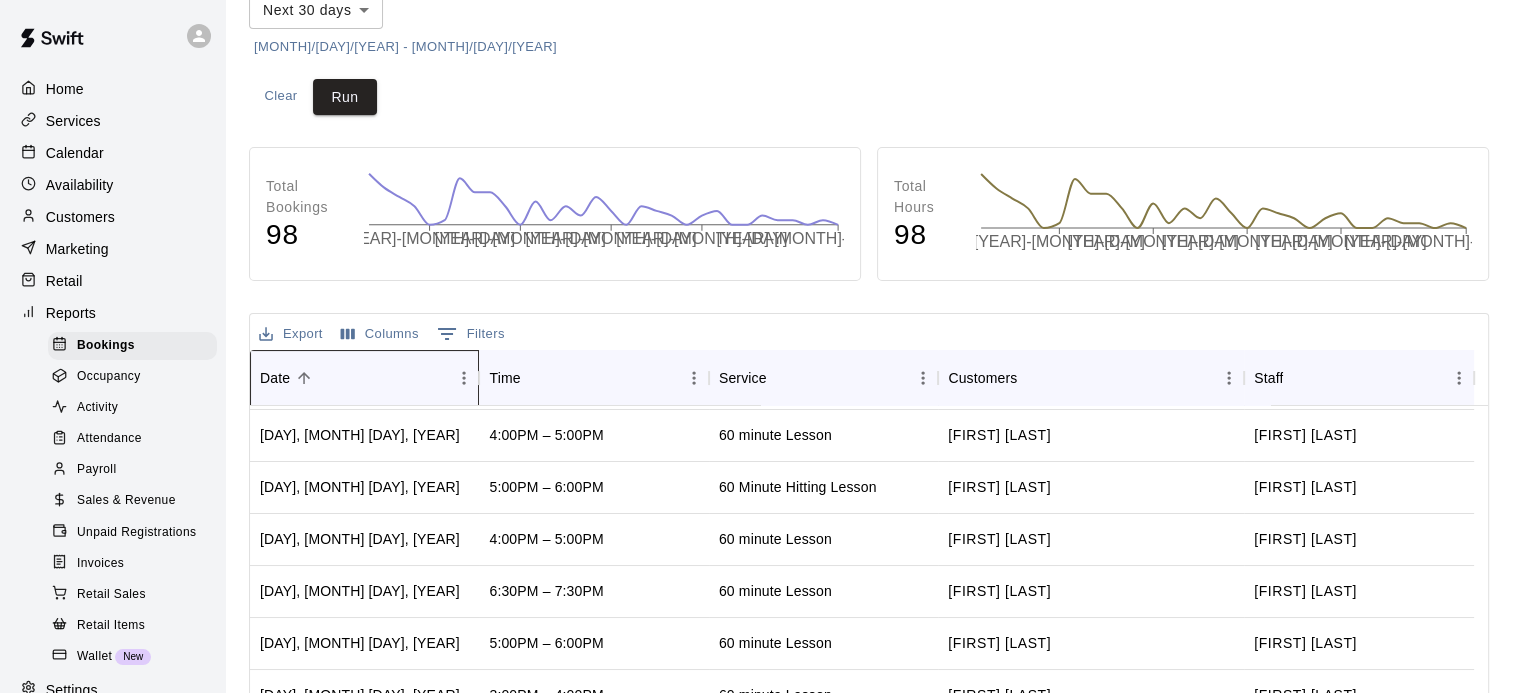 scroll, scrollTop: 0, scrollLeft: 0, axis: both 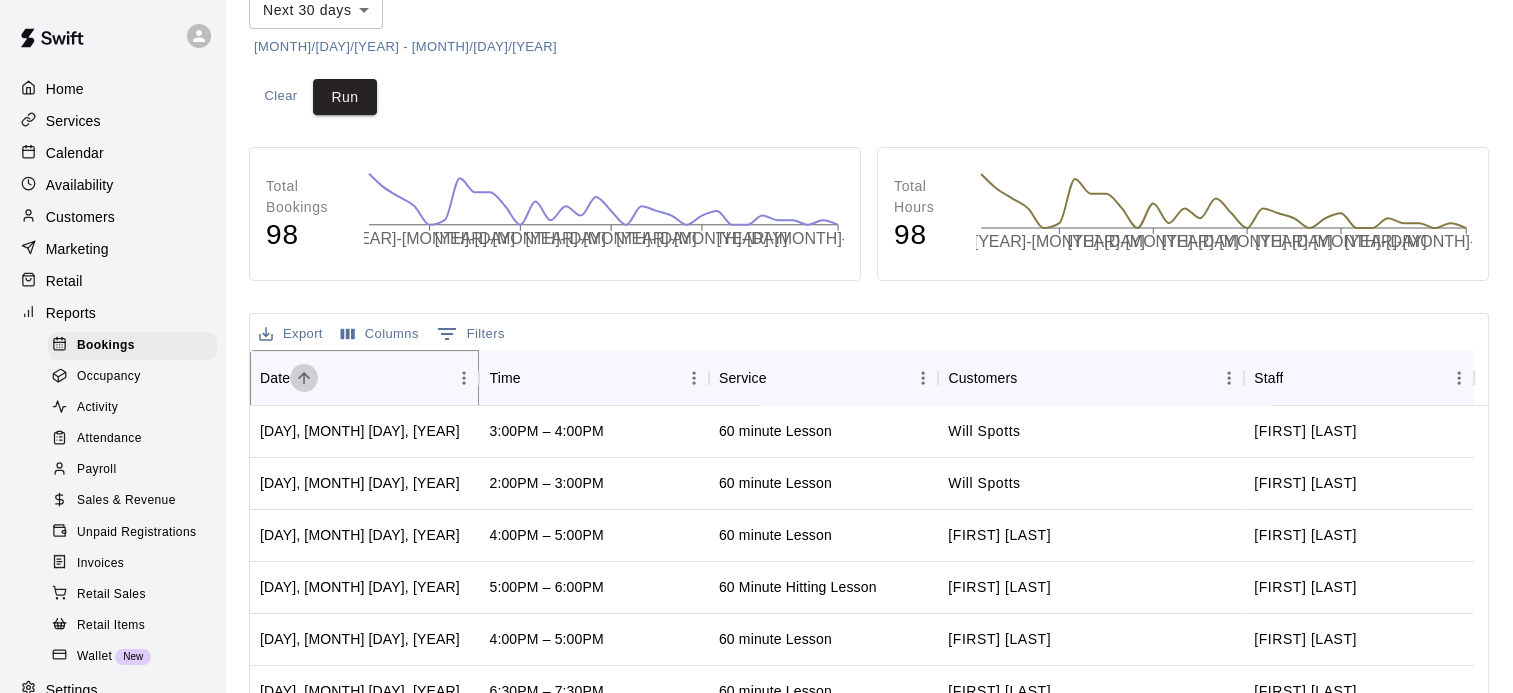 click 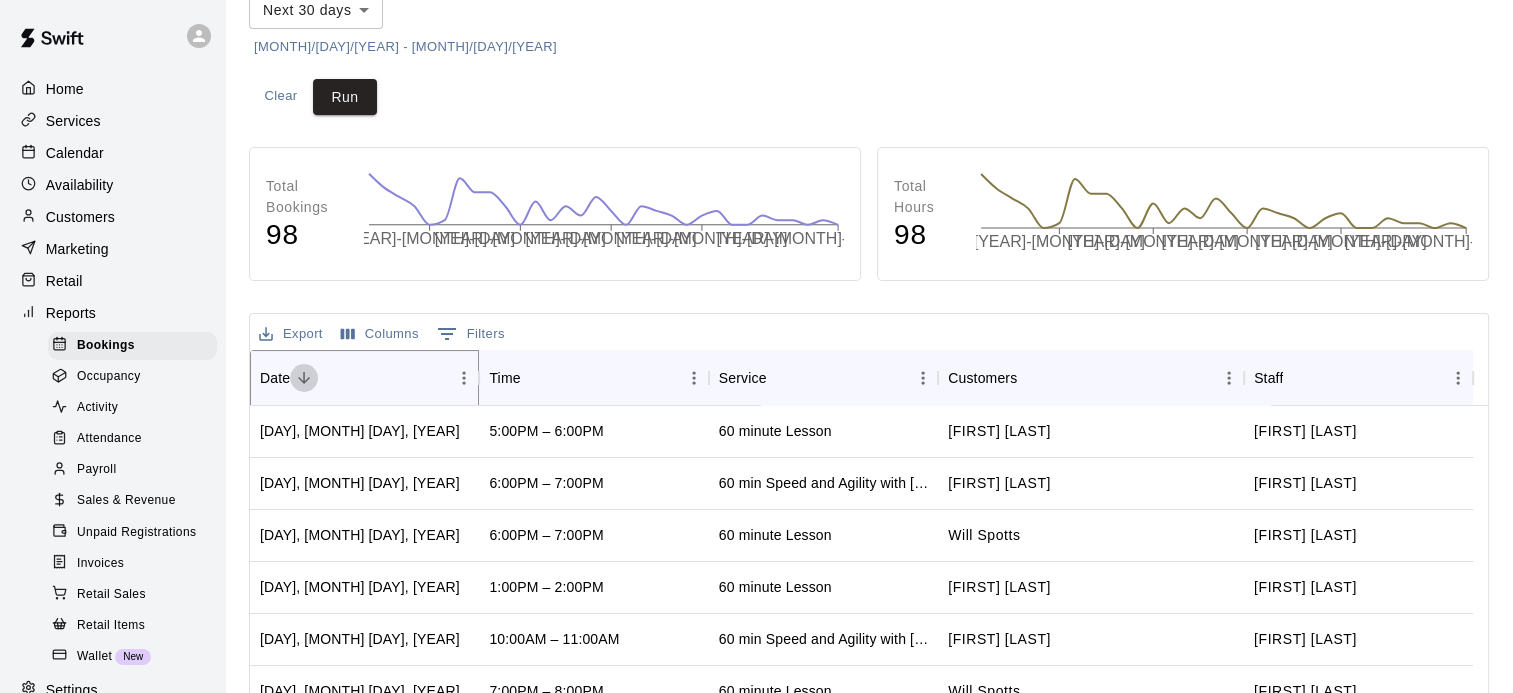 click 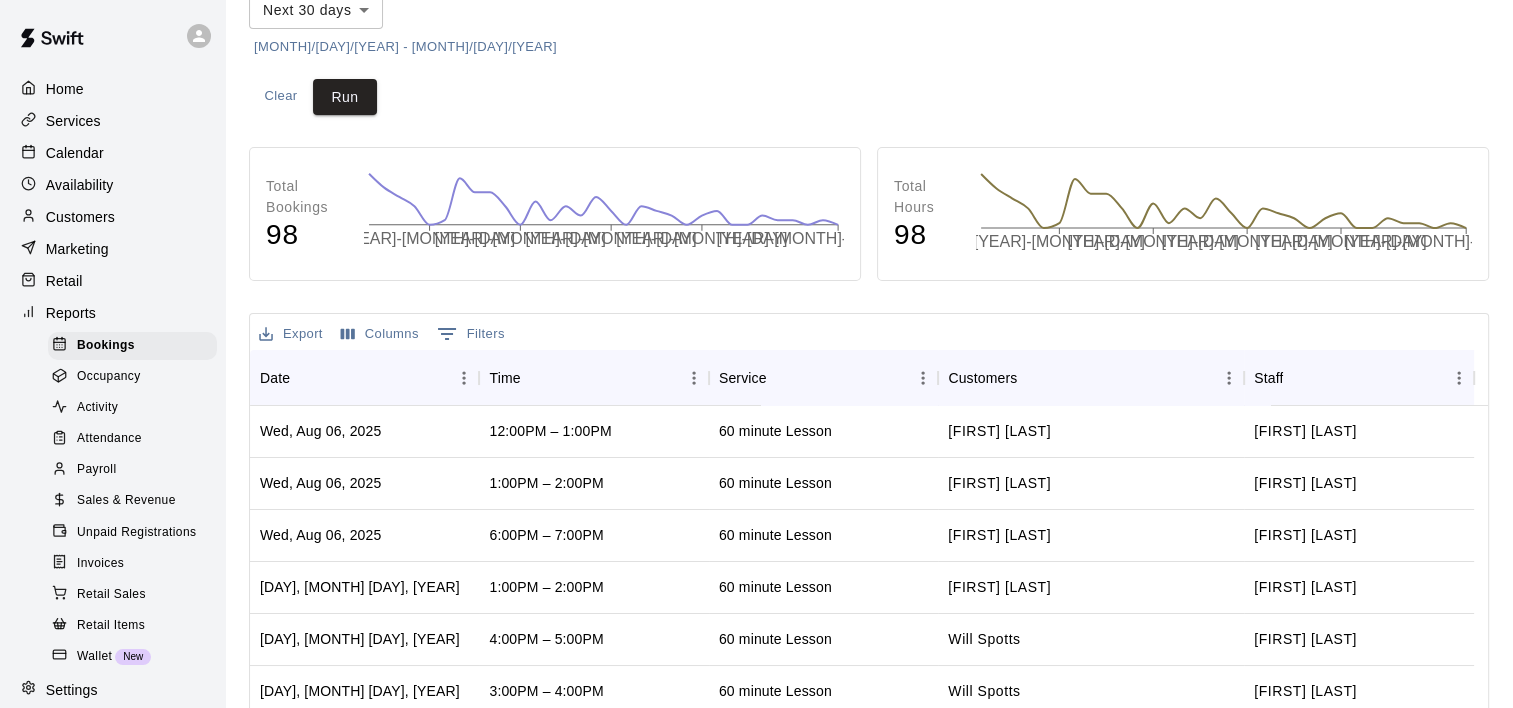 click 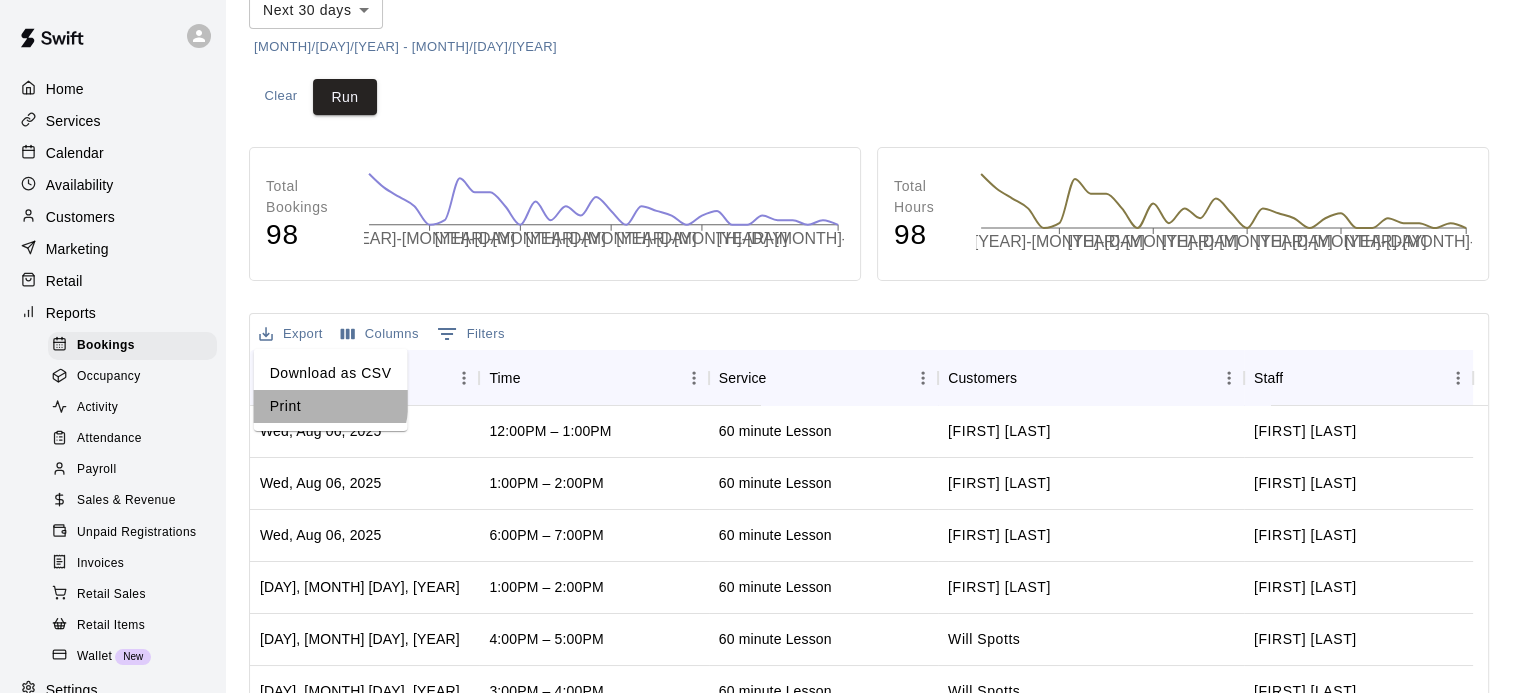 click on "Print" at bounding box center (331, 406) 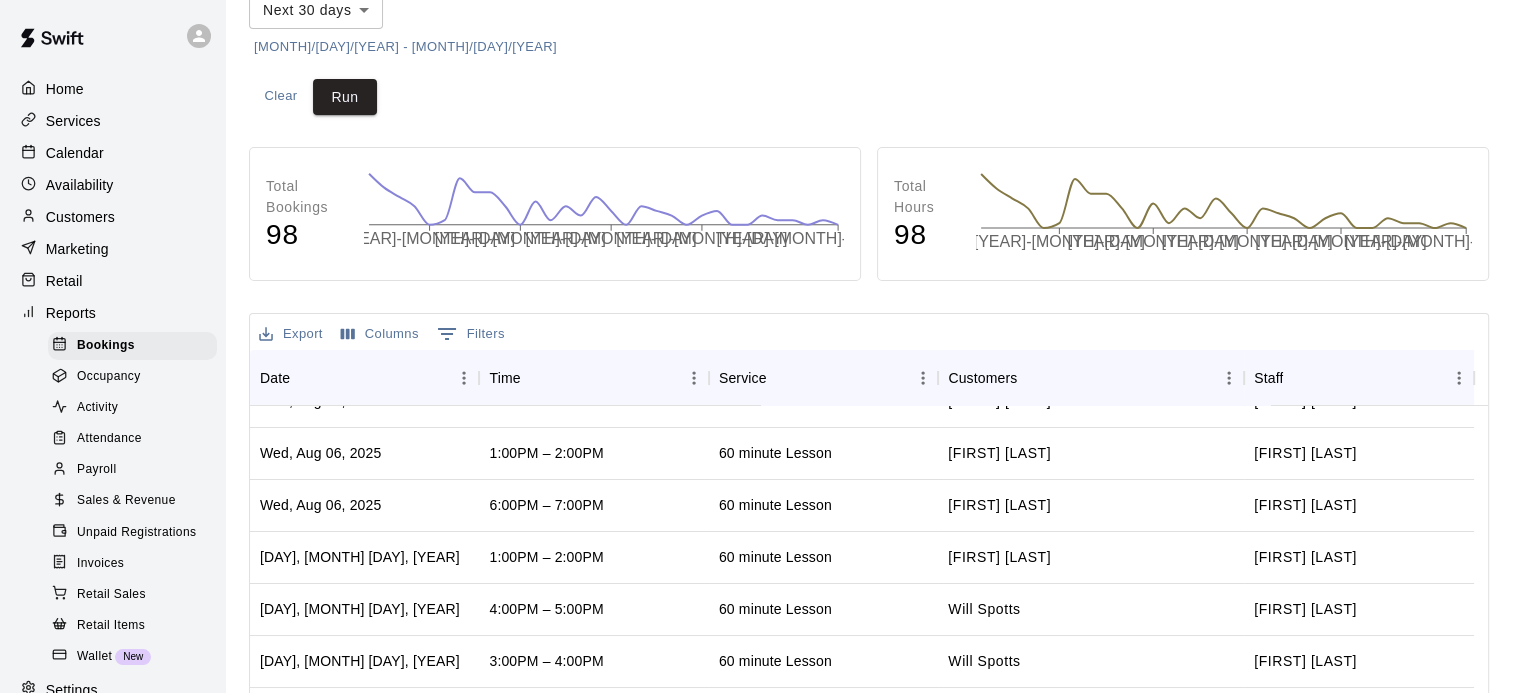 scroll, scrollTop: 0, scrollLeft: 0, axis: both 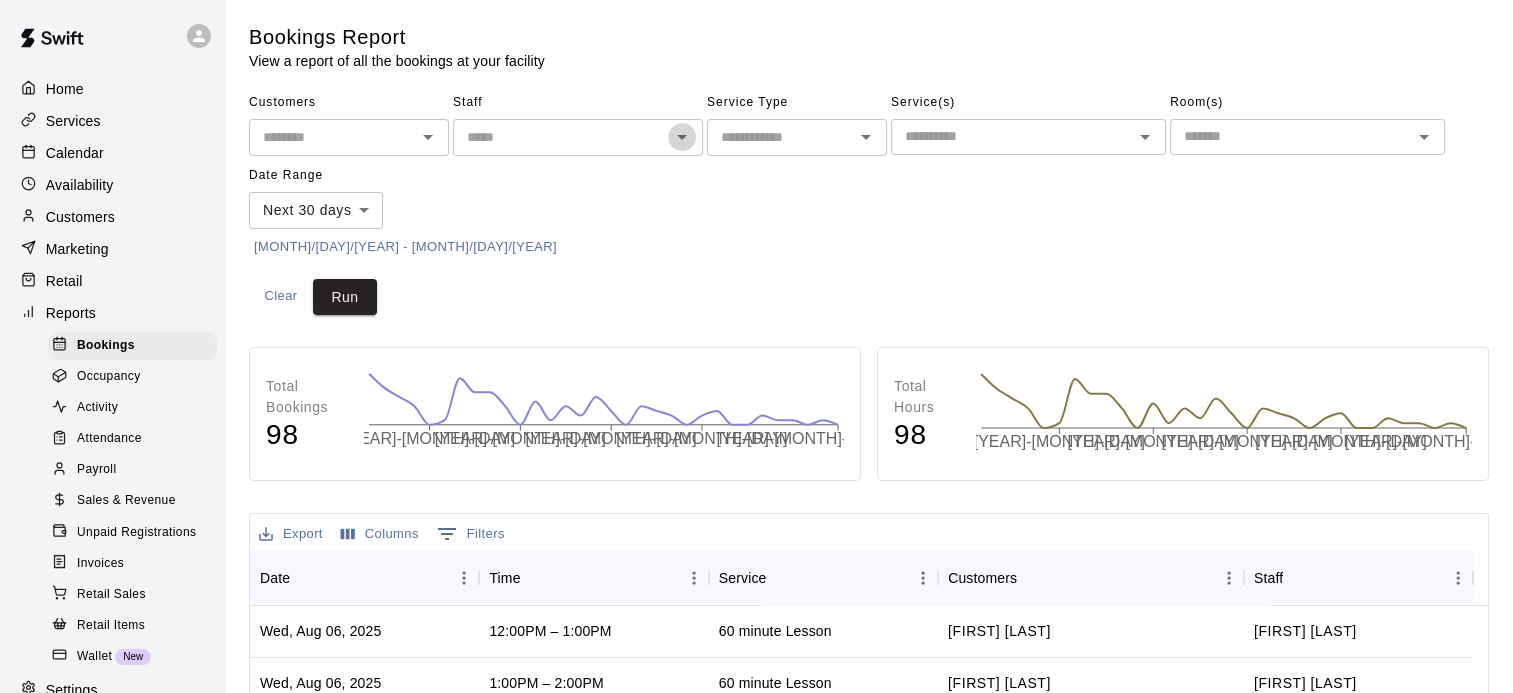 click 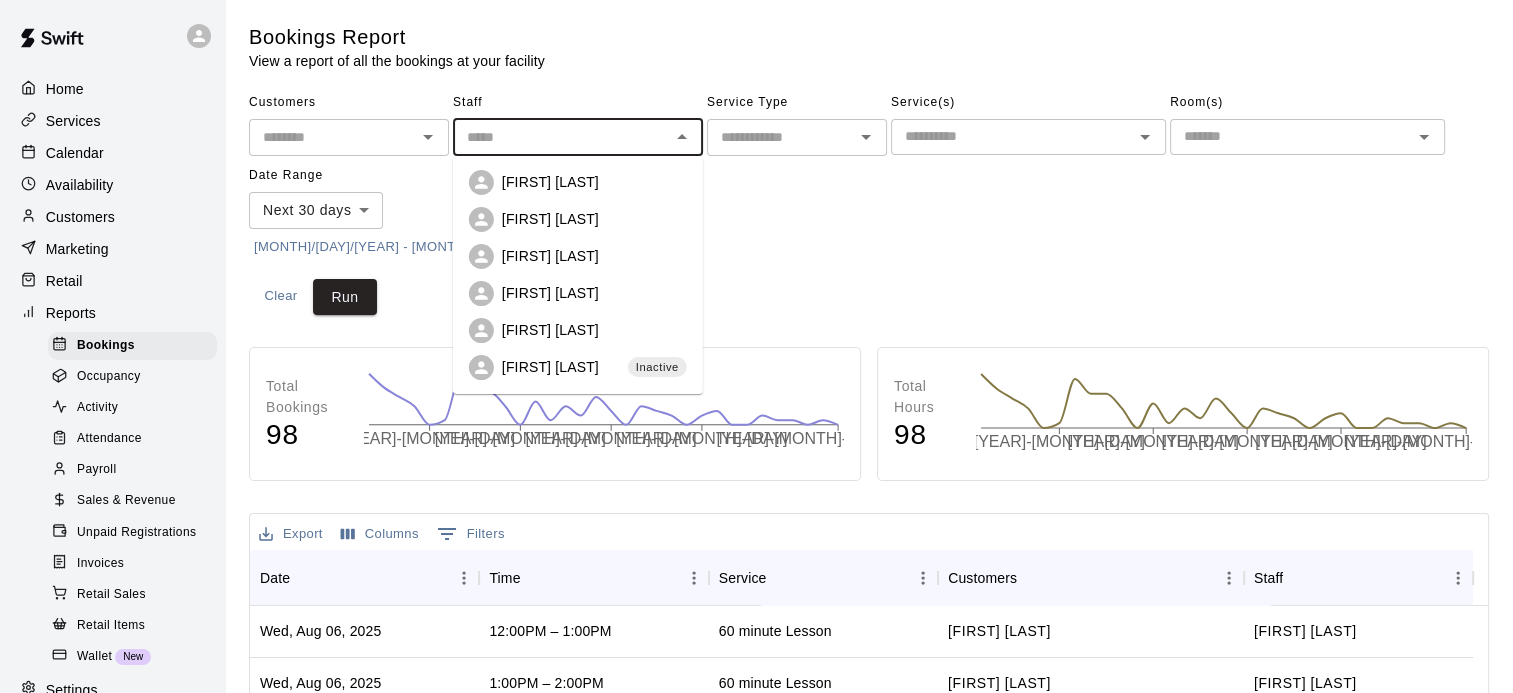 click on "[FIRST] [LAST]" at bounding box center (550, 182) 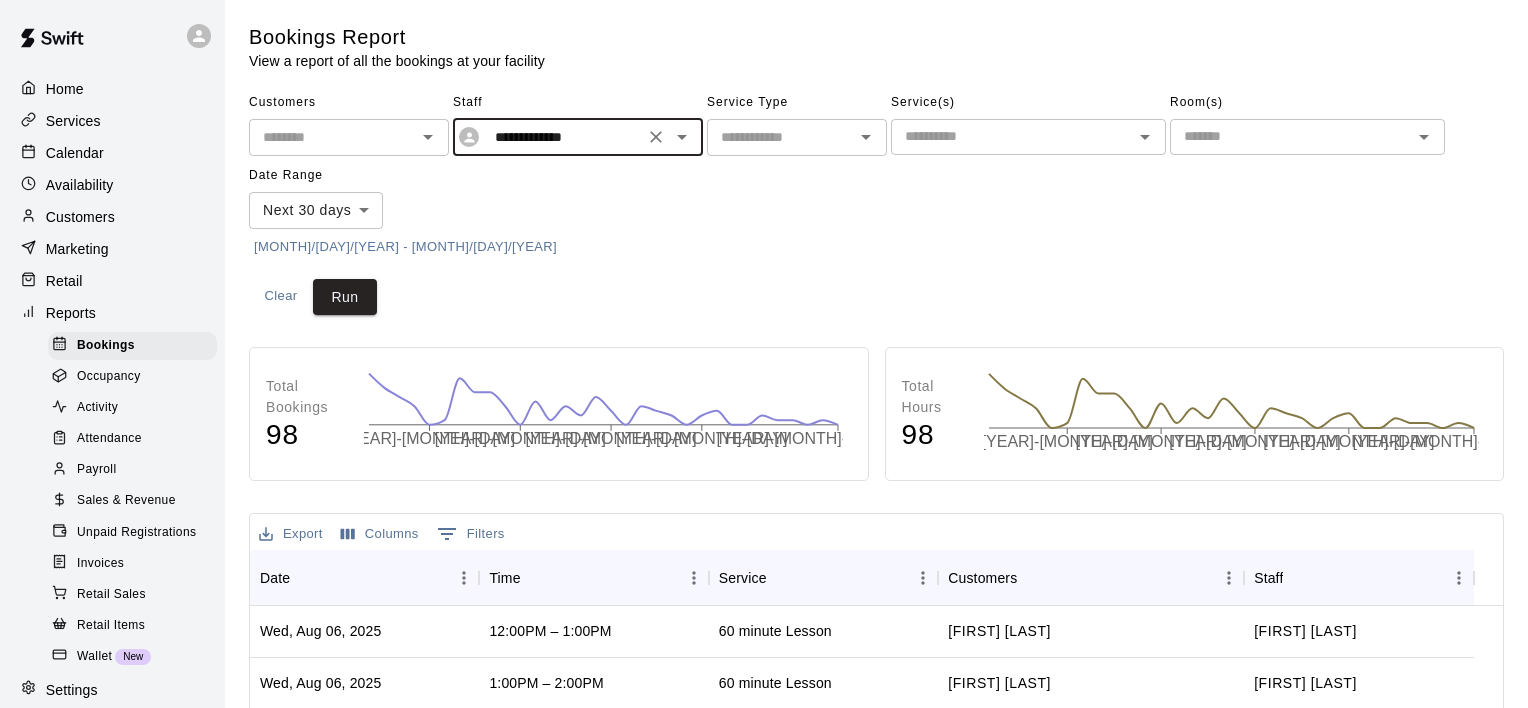 click on "**********" at bounding box center [764, 610] 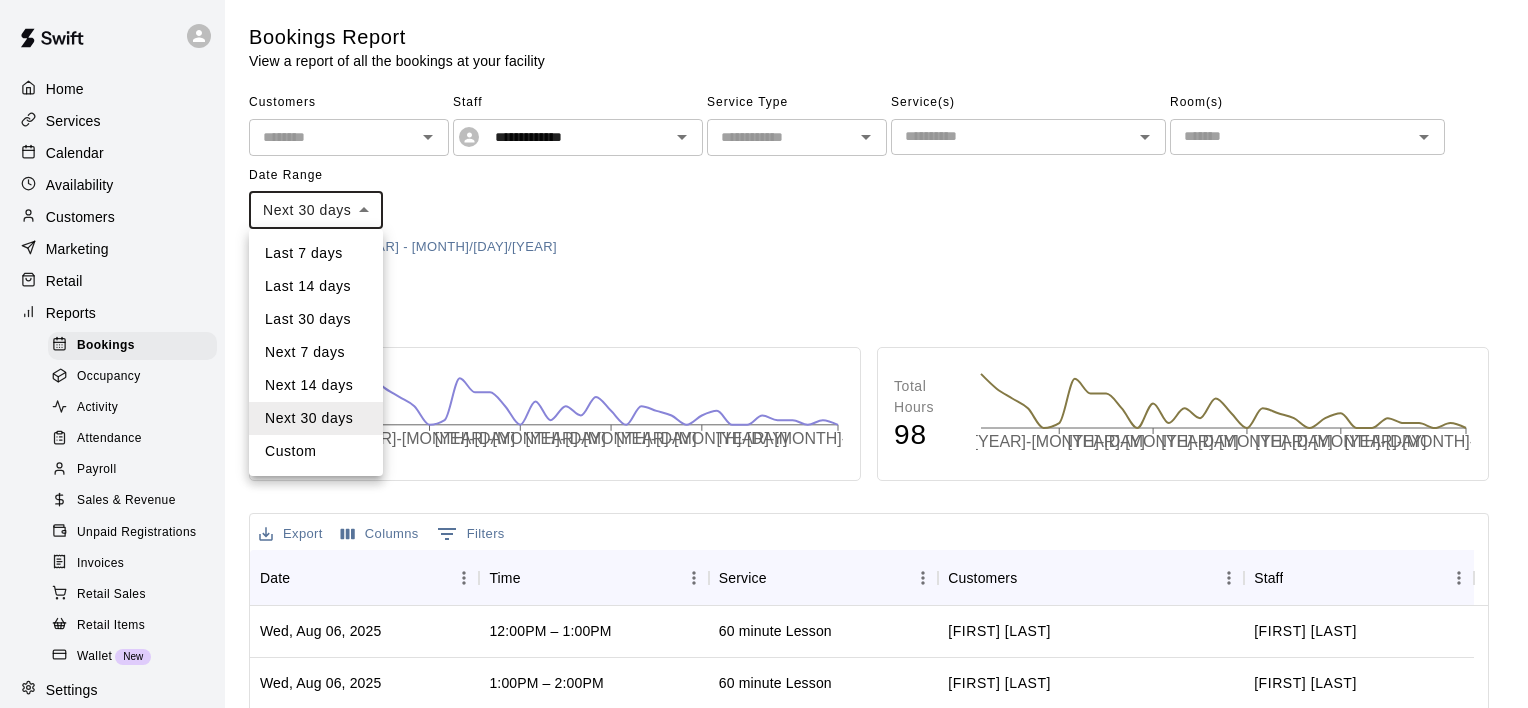 click on "Last 30 days" at bounding box center [316, 319] 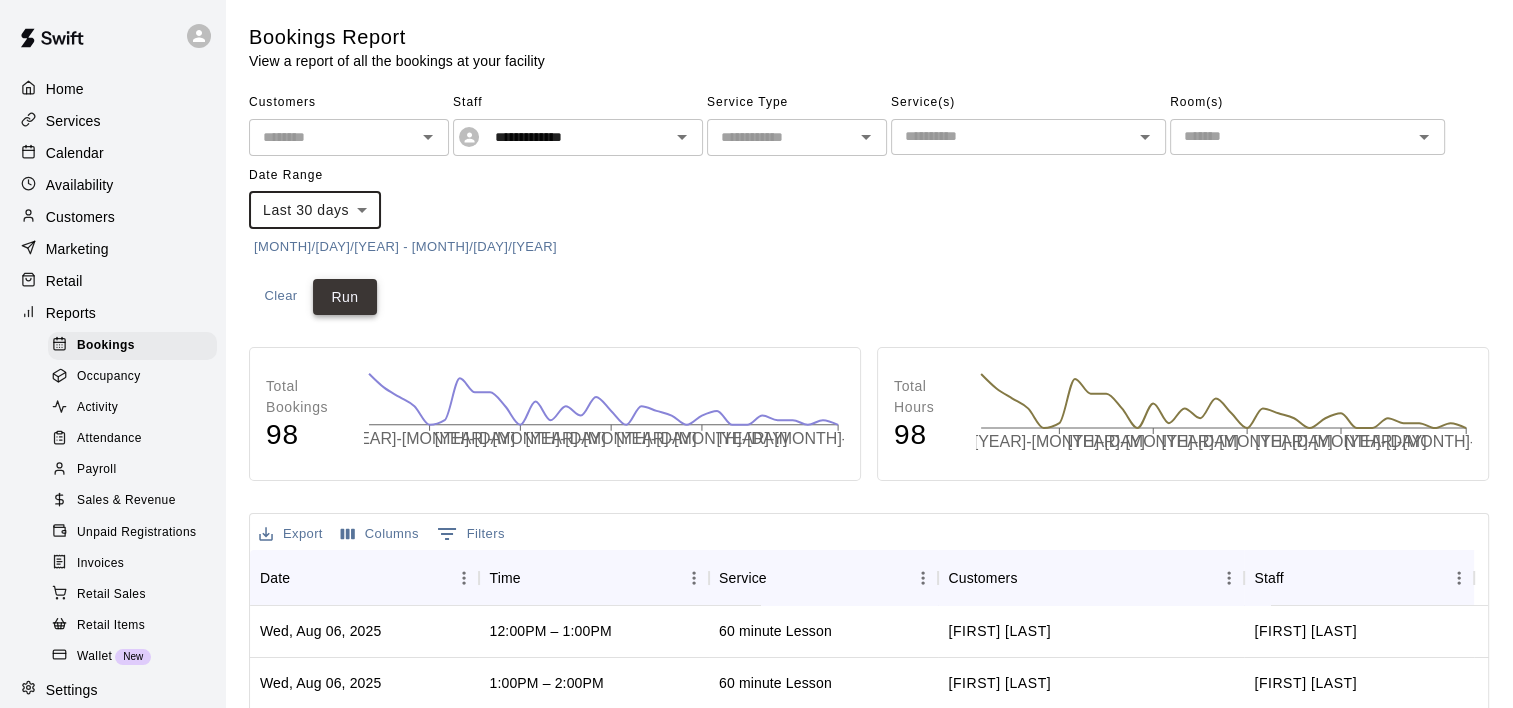 click on "Run" at bounding box center [345, 297] 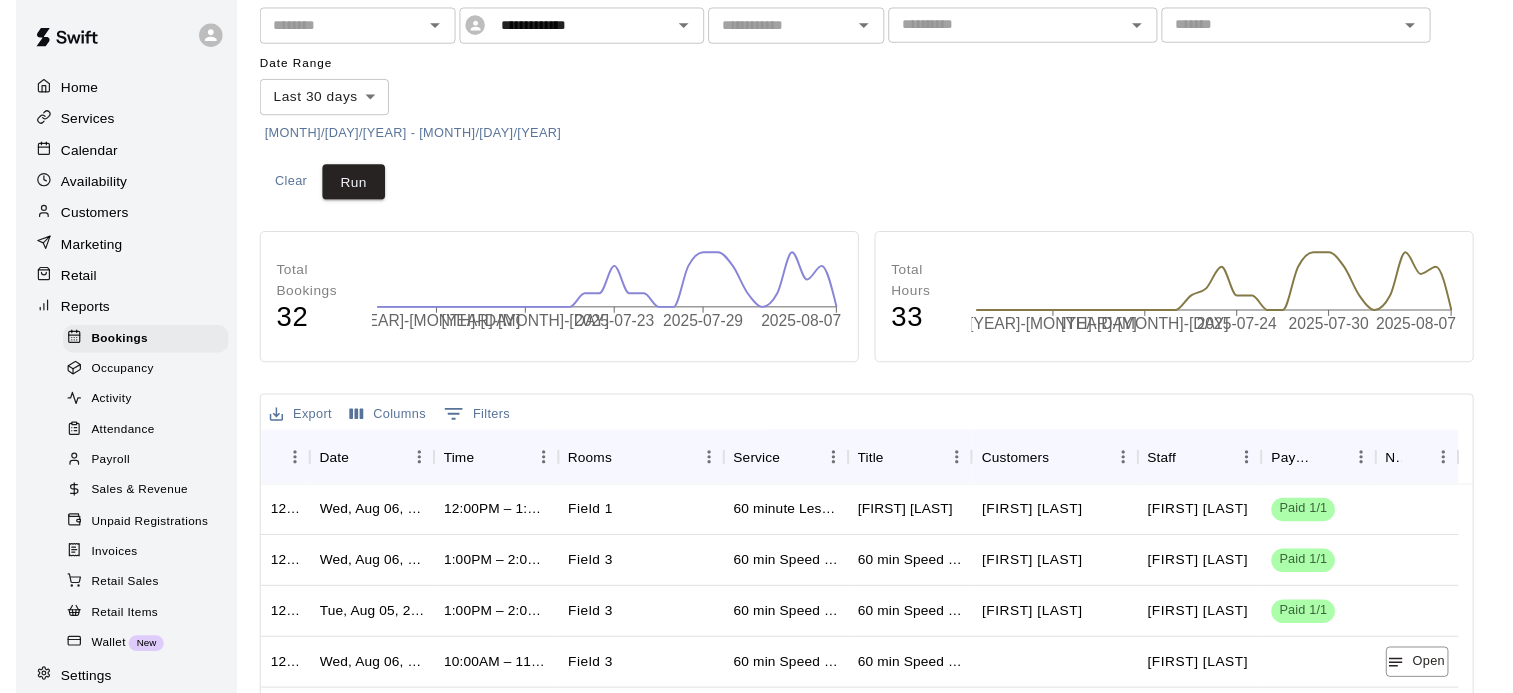 scroll, scrollTop: 200, scrollLeft: 0, axis: vertical 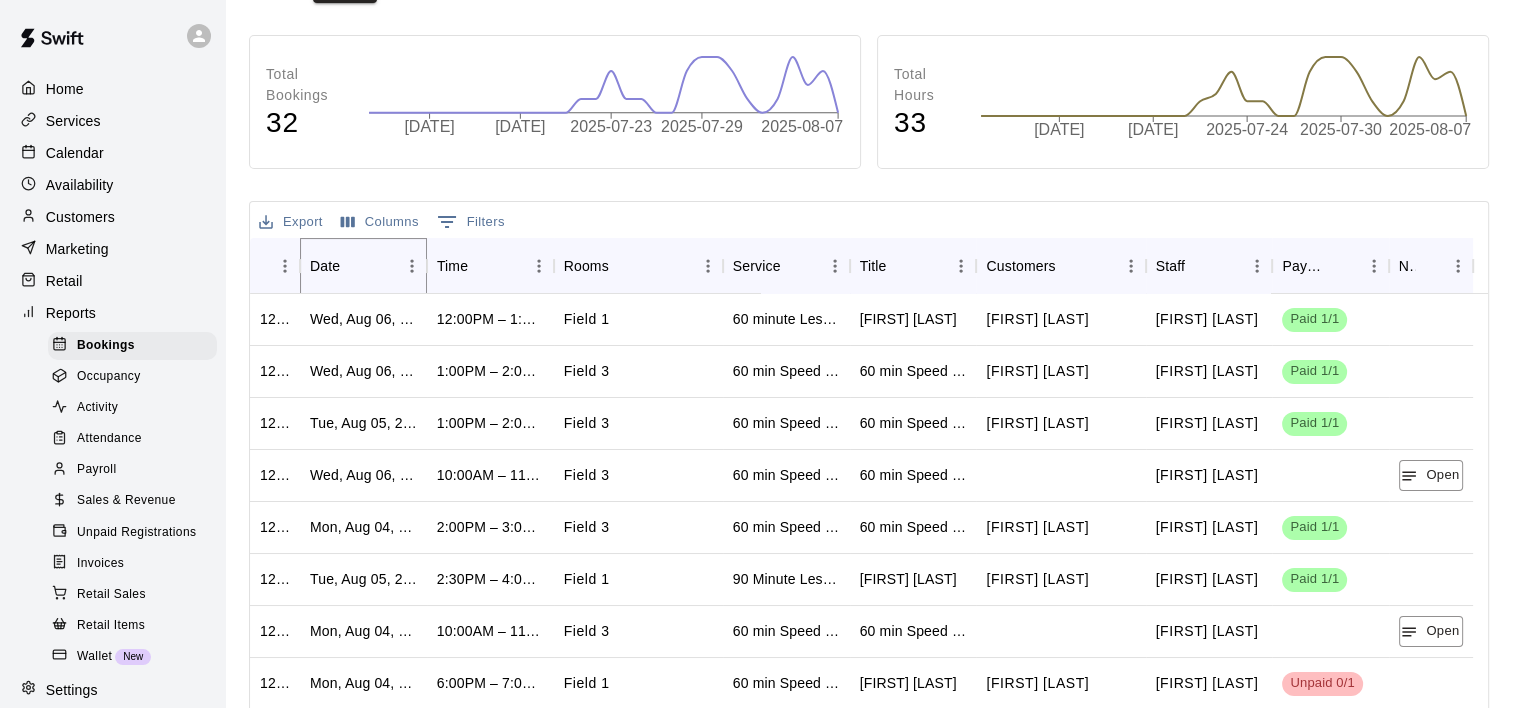 click 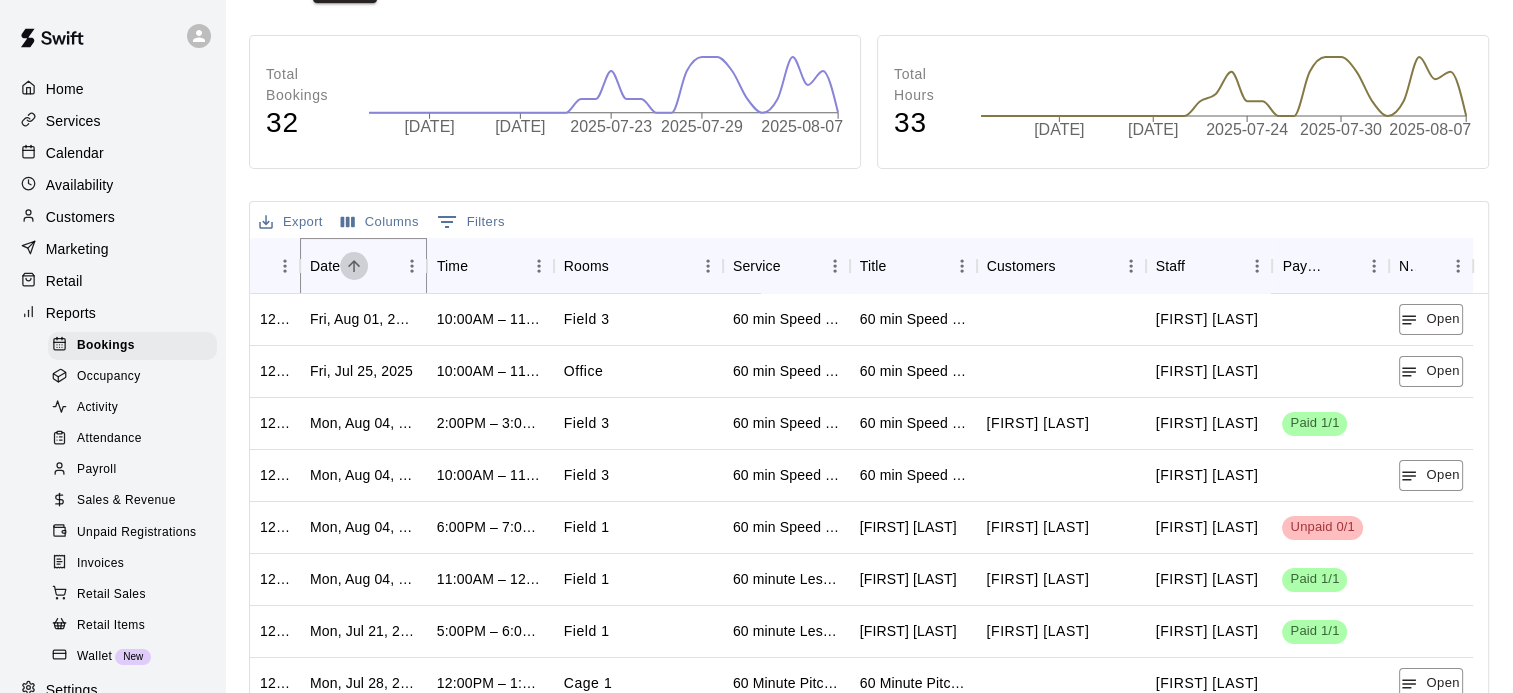 click 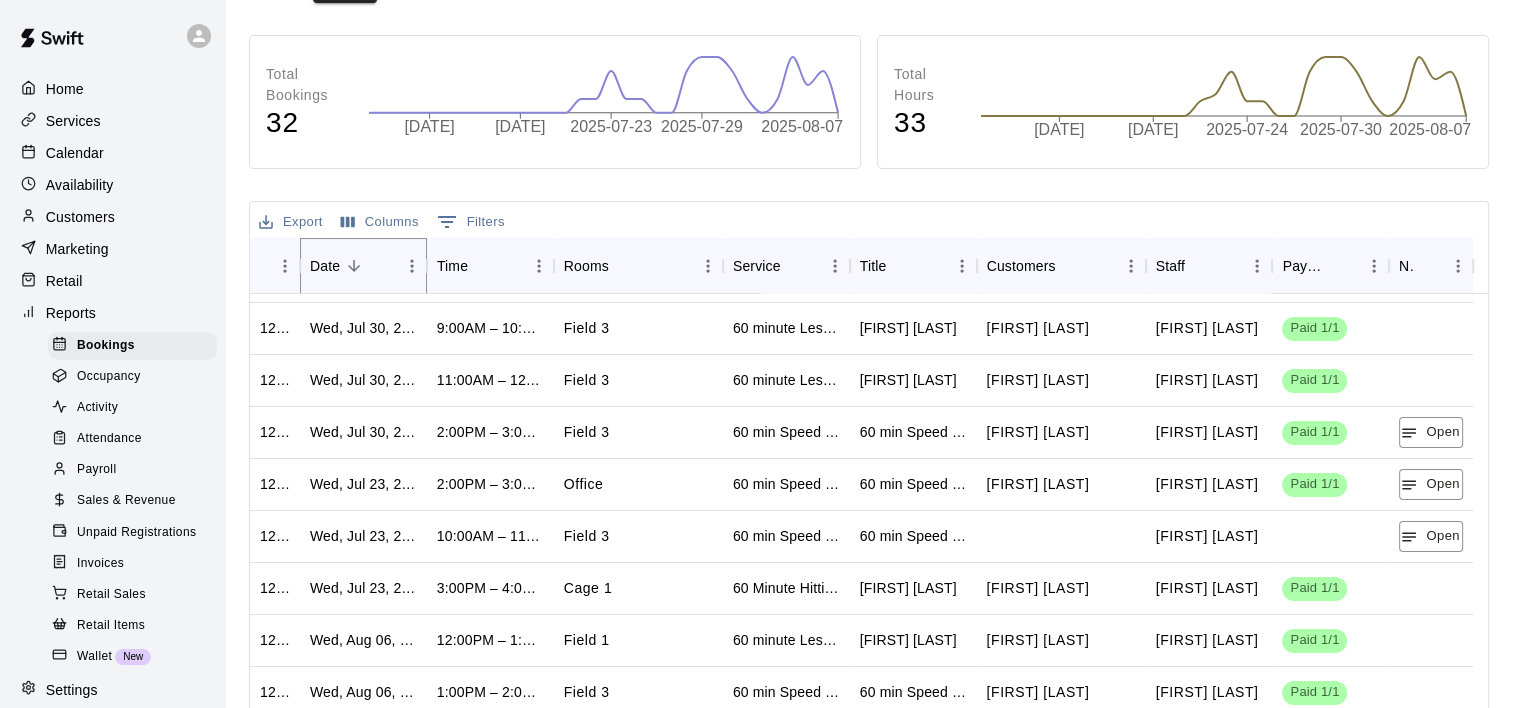scroll, scrollTop: 0, scrollLeft: 0, axis: both 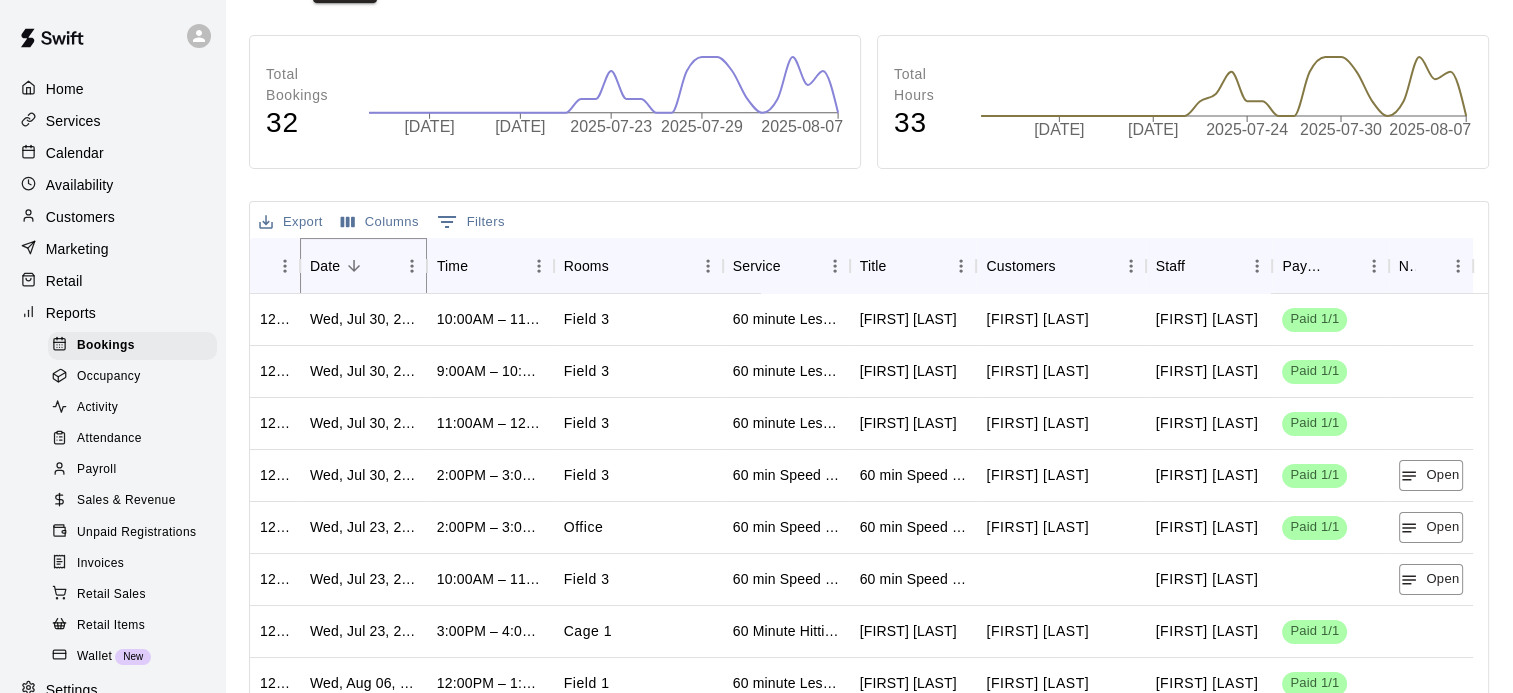 click 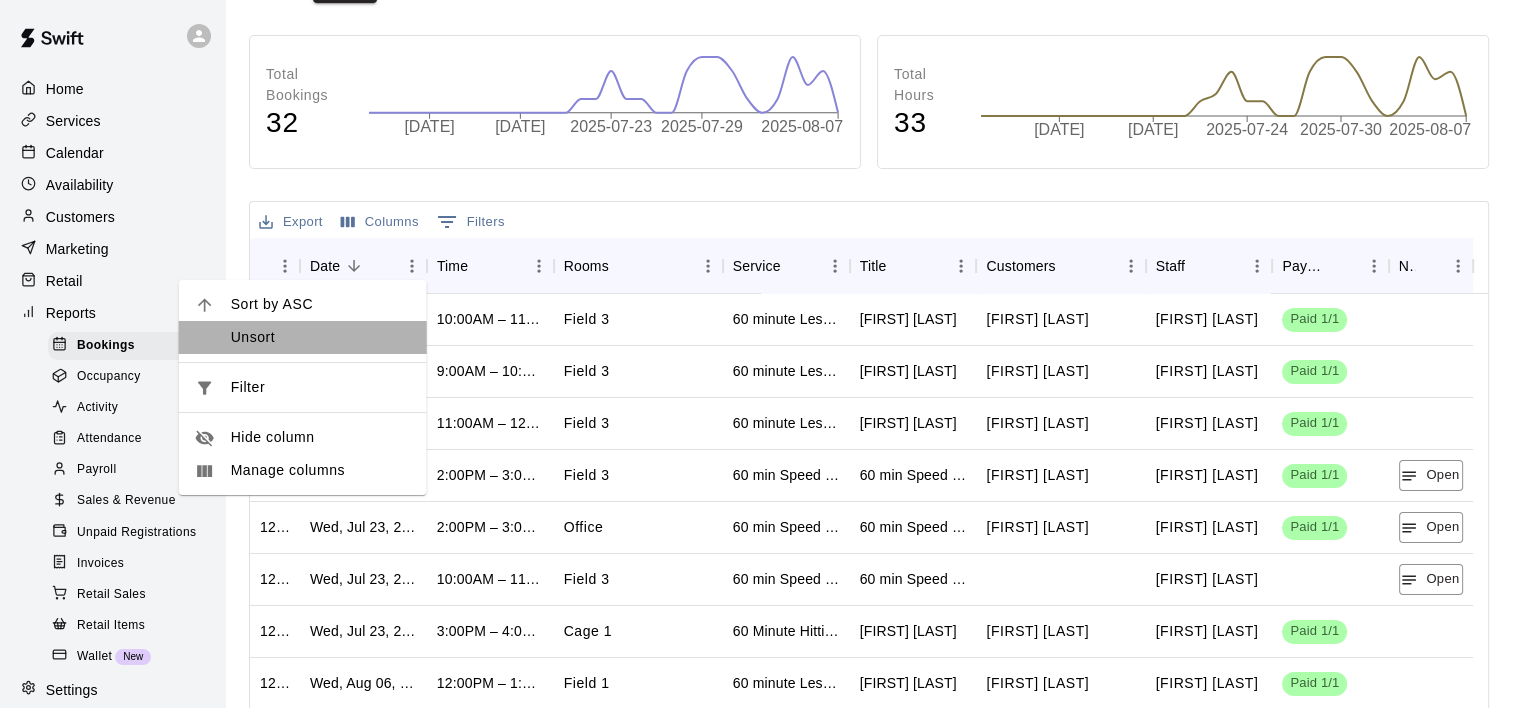 click on "Unsort" at bounding box center [321, 337] 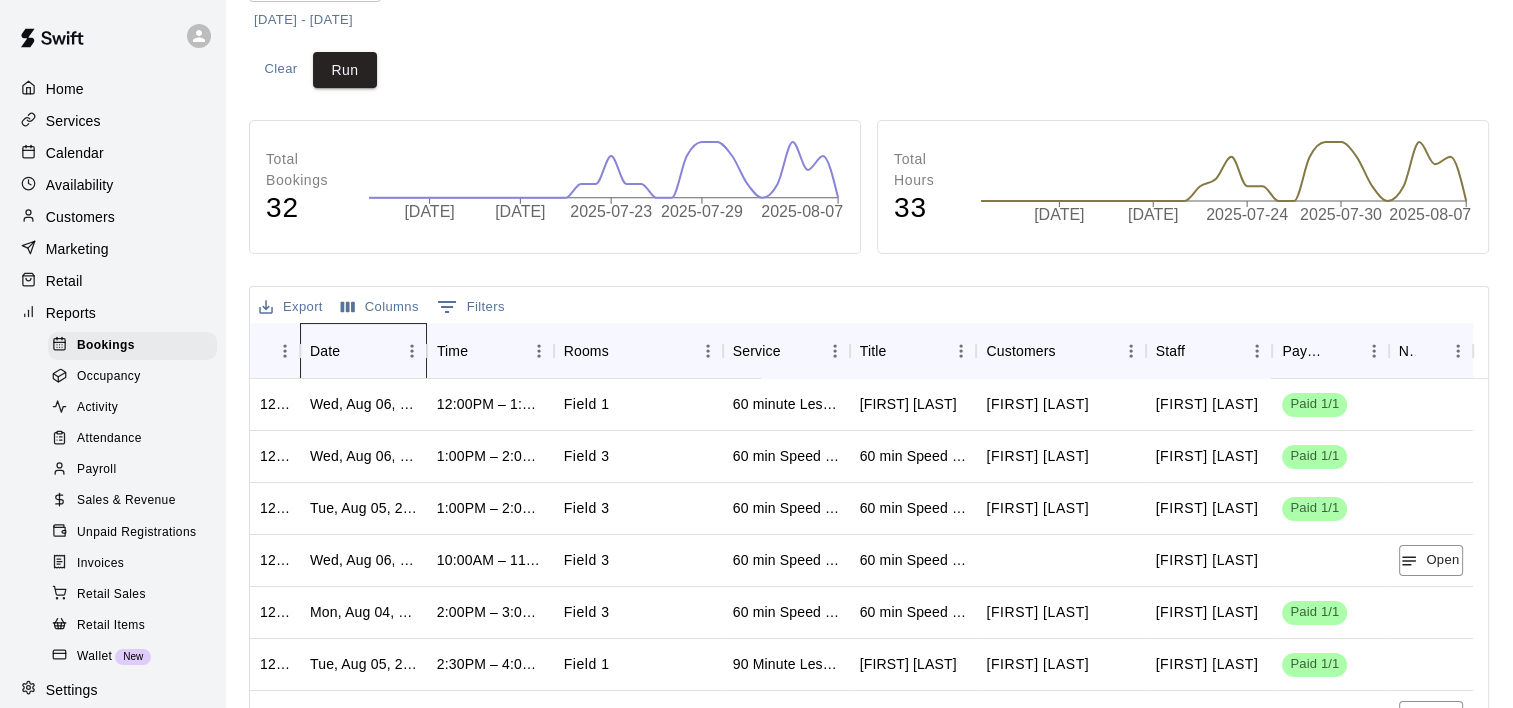 scroll, scrollTop: 300, scrollLeft: 0, axis: vertical 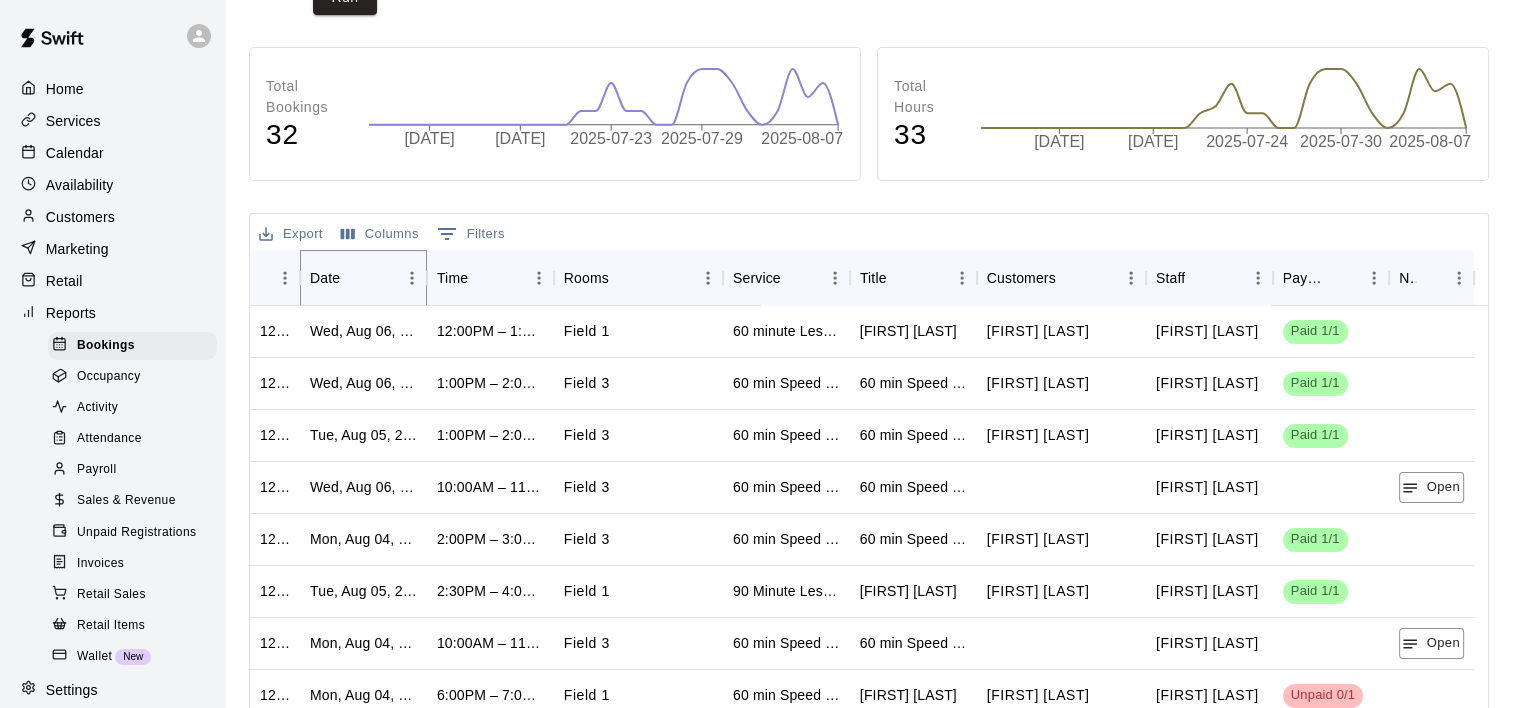 click 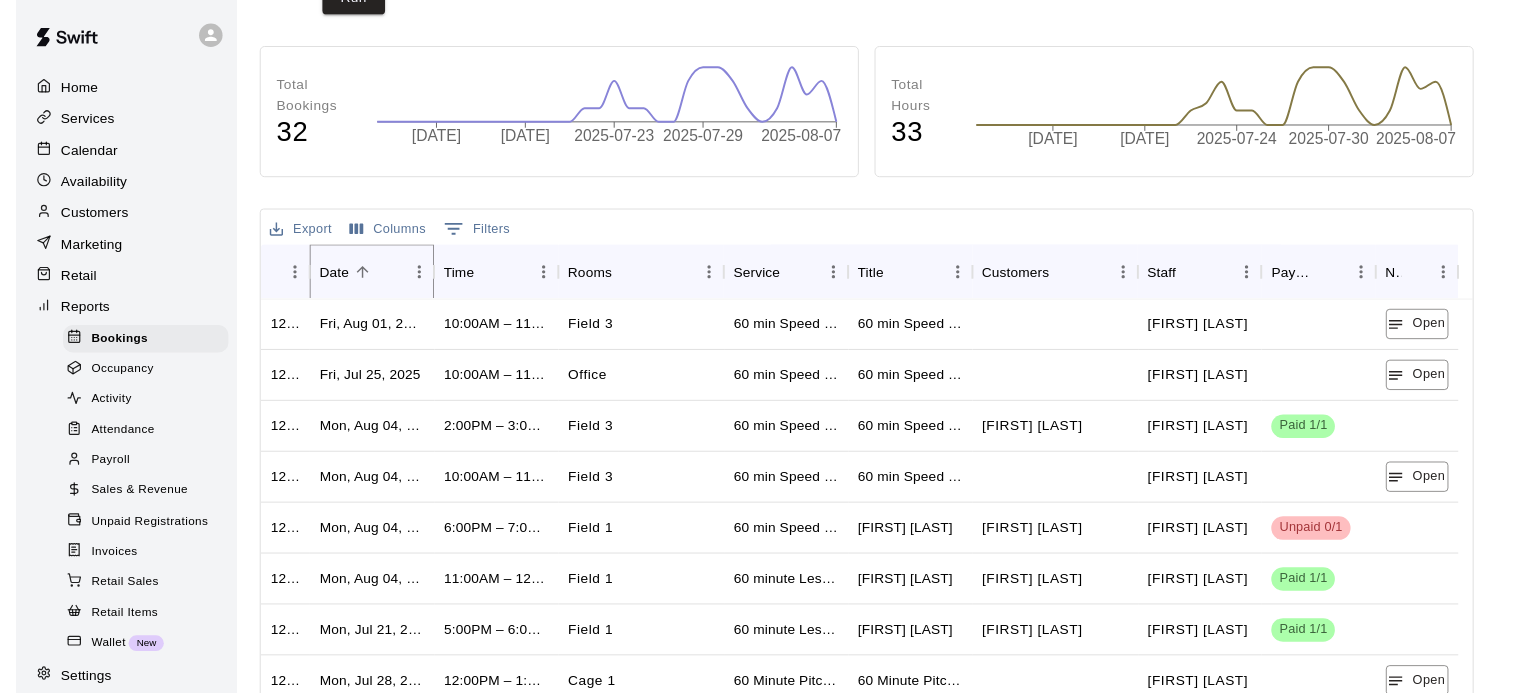 scroll, scrollTop: 400, scrollLeft: 0, axis: vertical 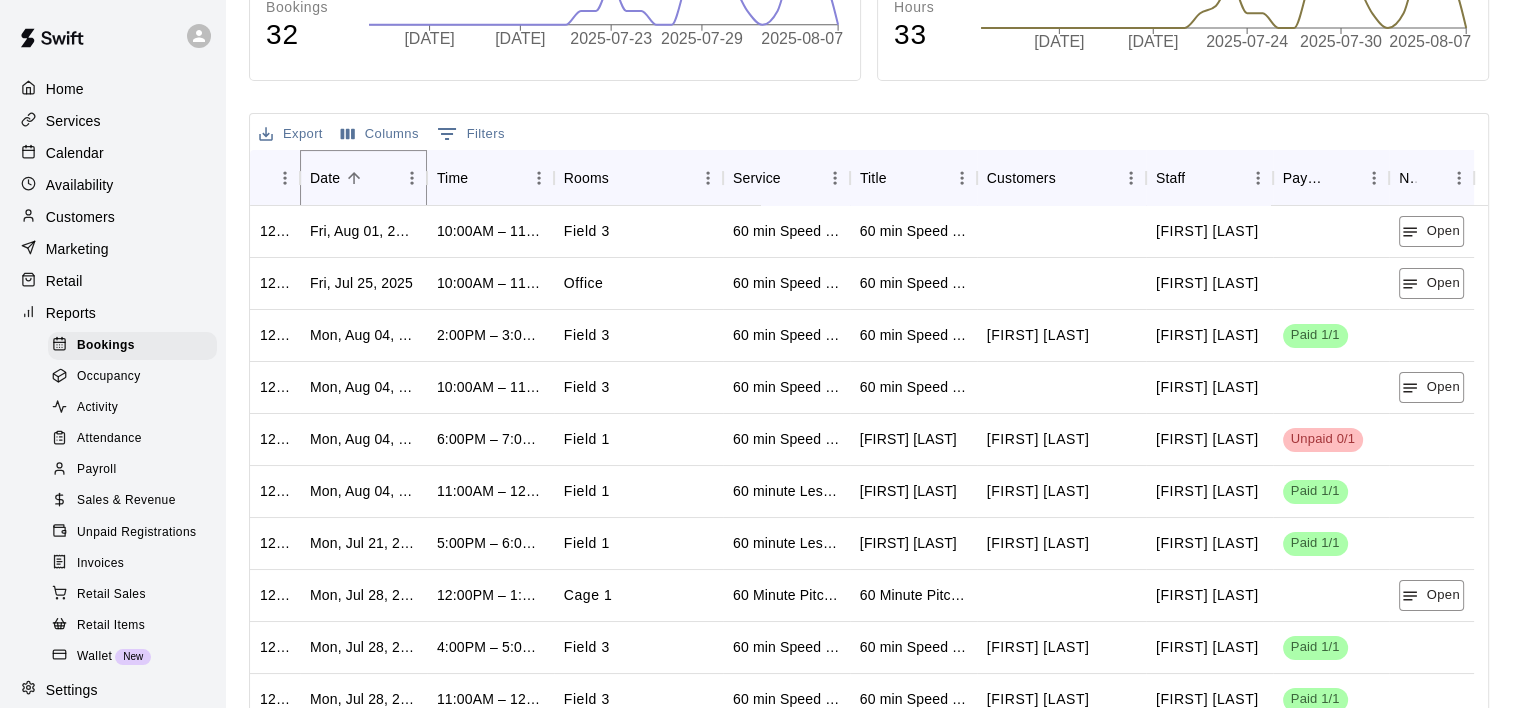 click 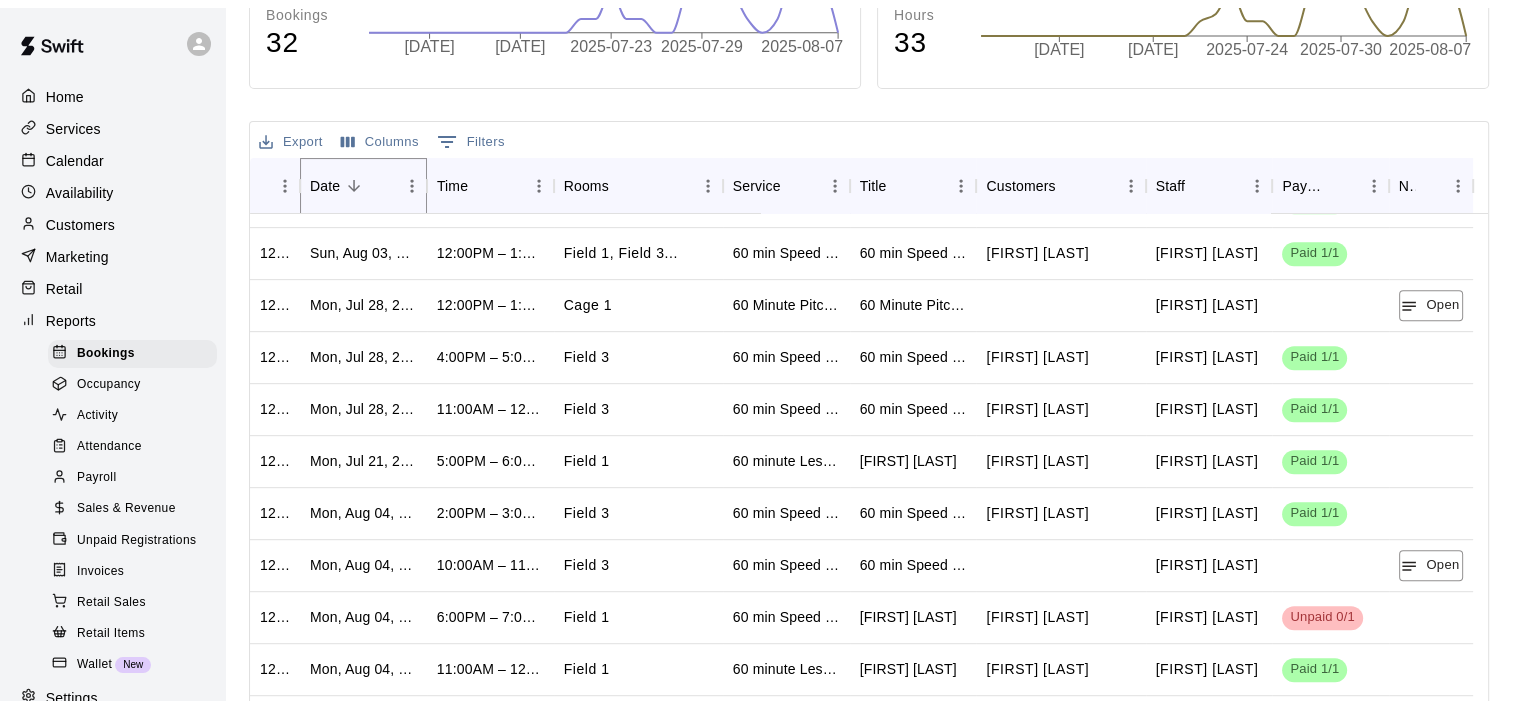 scroll, scrollTop: 1109, scrollLeft: 0, axis: vertical 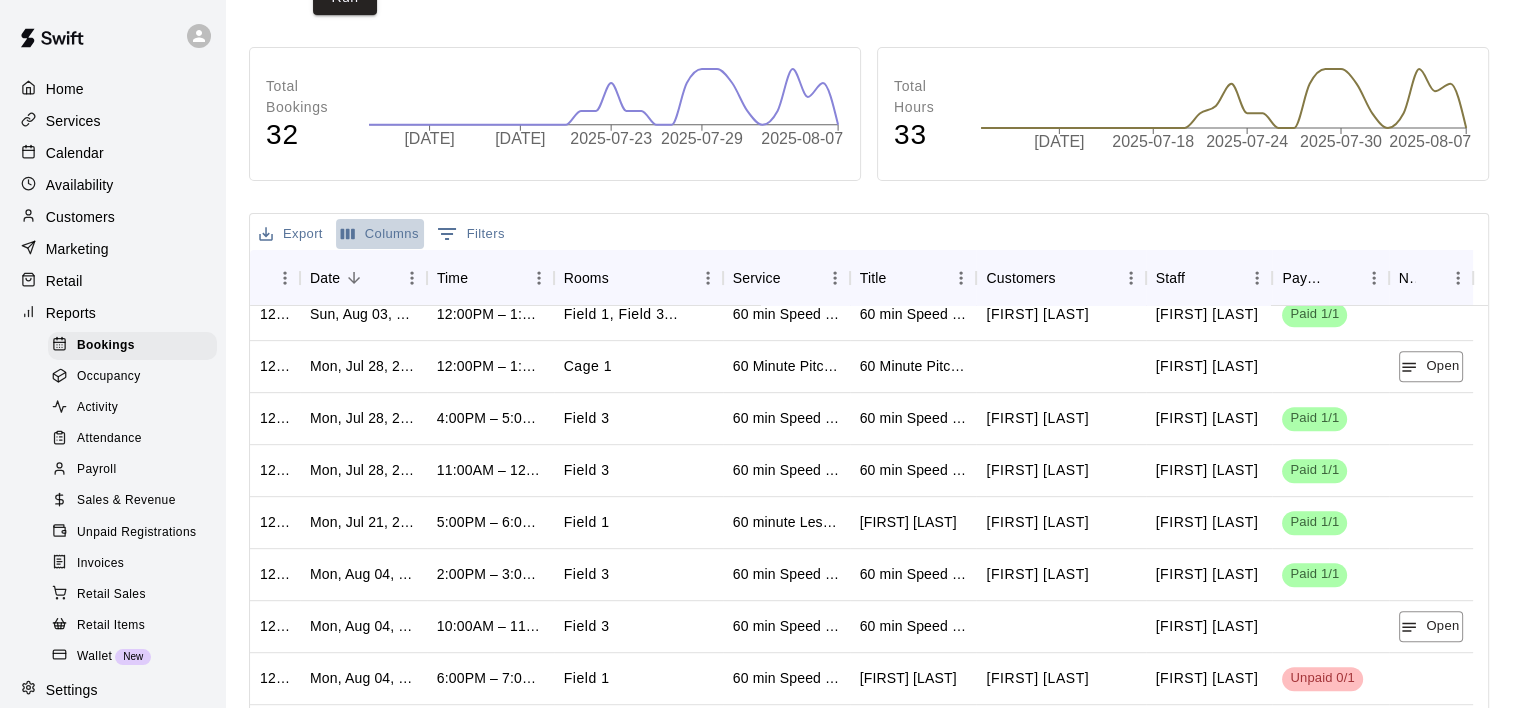 click on "Columns" at bounding box center (380, 234) 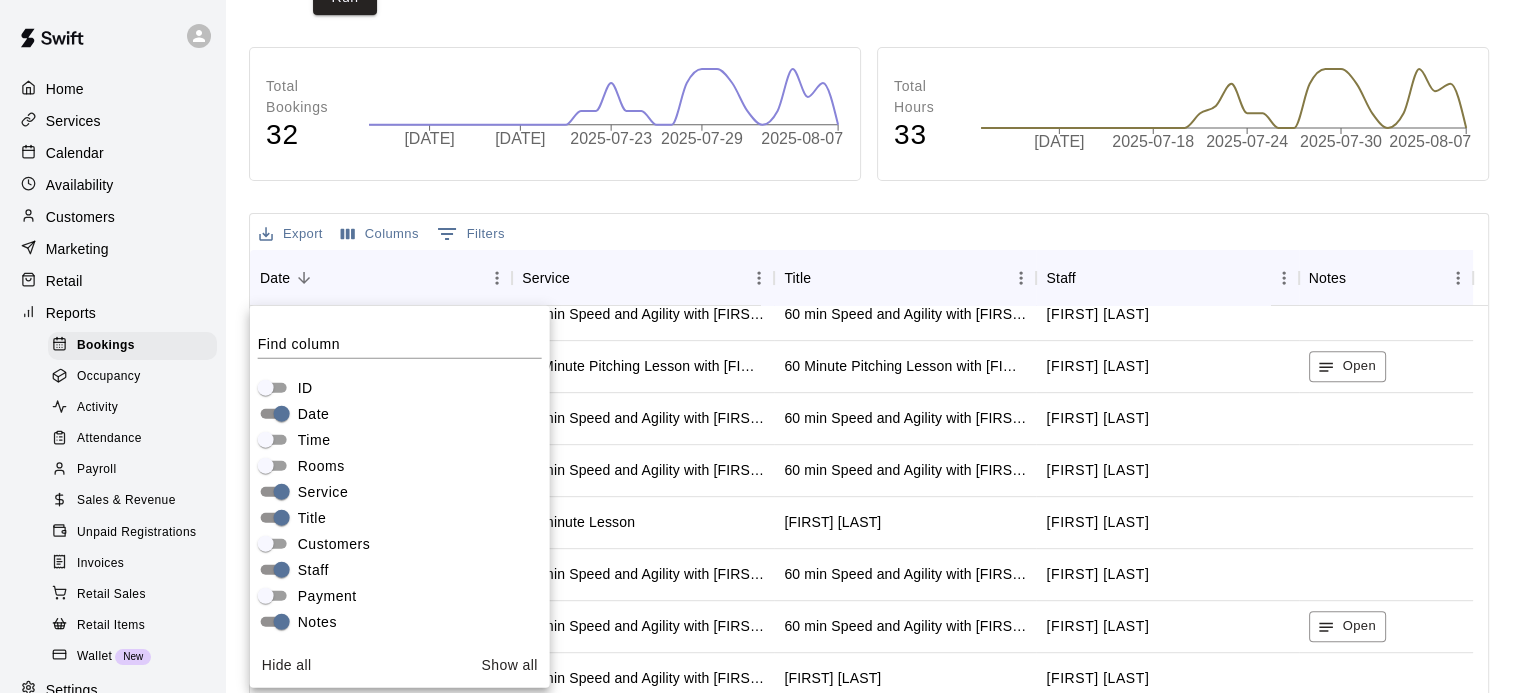 click on "Export Columns 0 Filters" at bounding box center [869, 232] 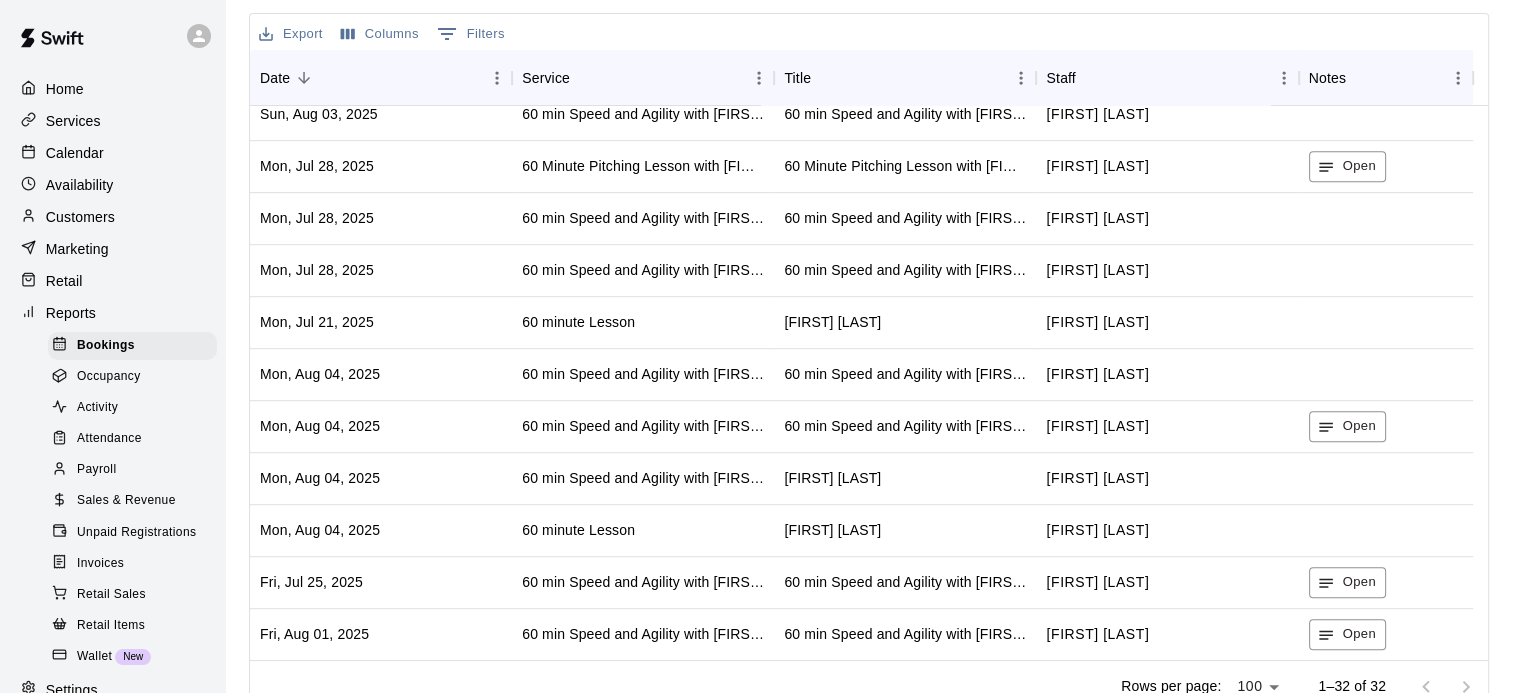 scroll, scrollTop: 512, scrollLeft: 0, axis: vertical 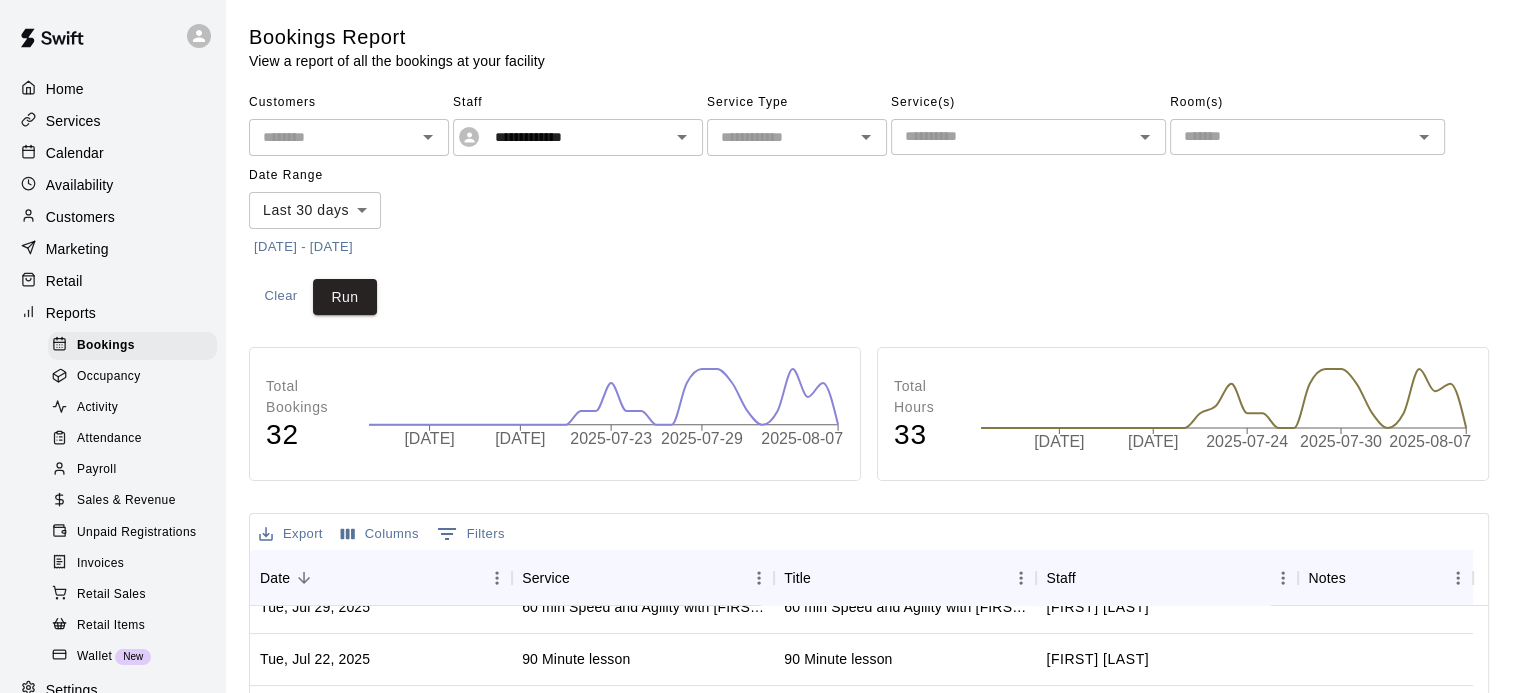 click at bounding box center (780, 137) 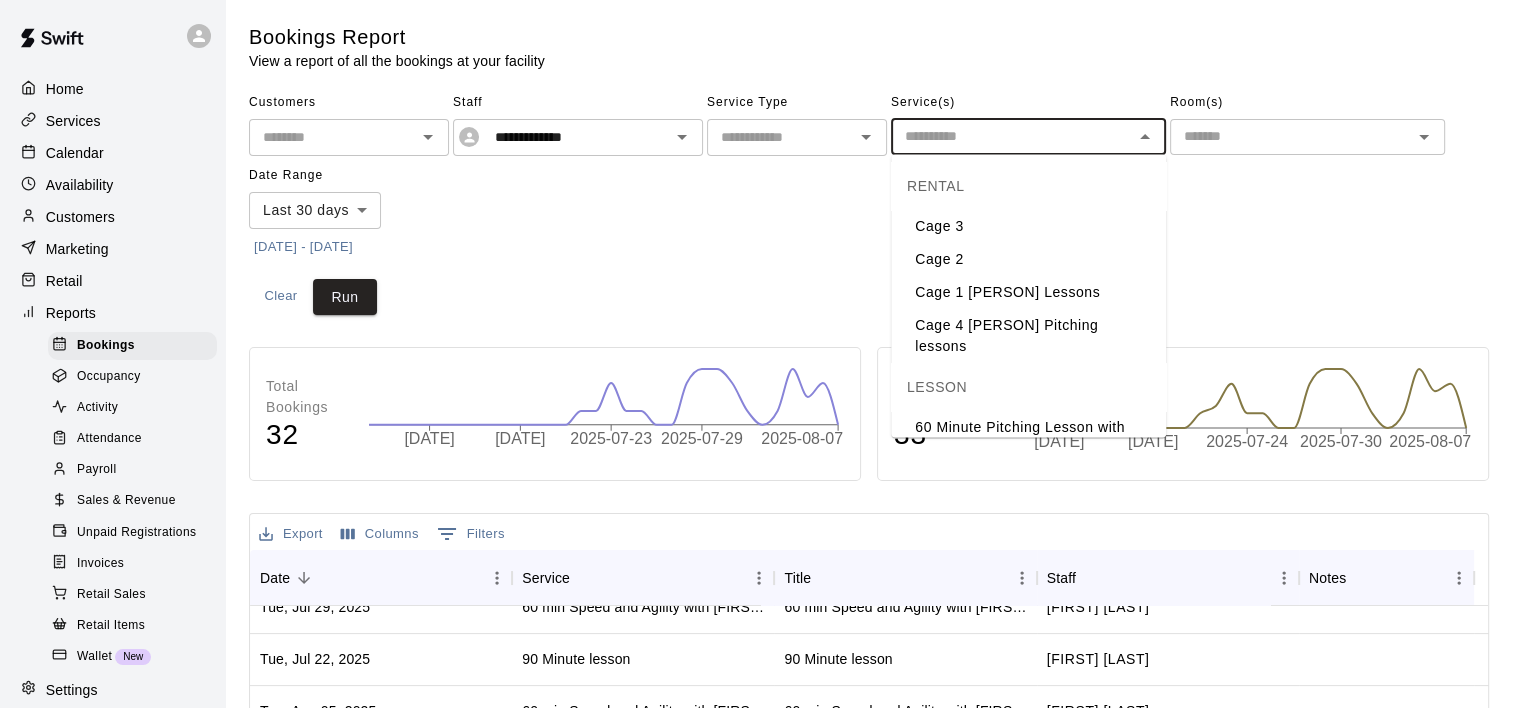 click at bounding box center [1012, 136] 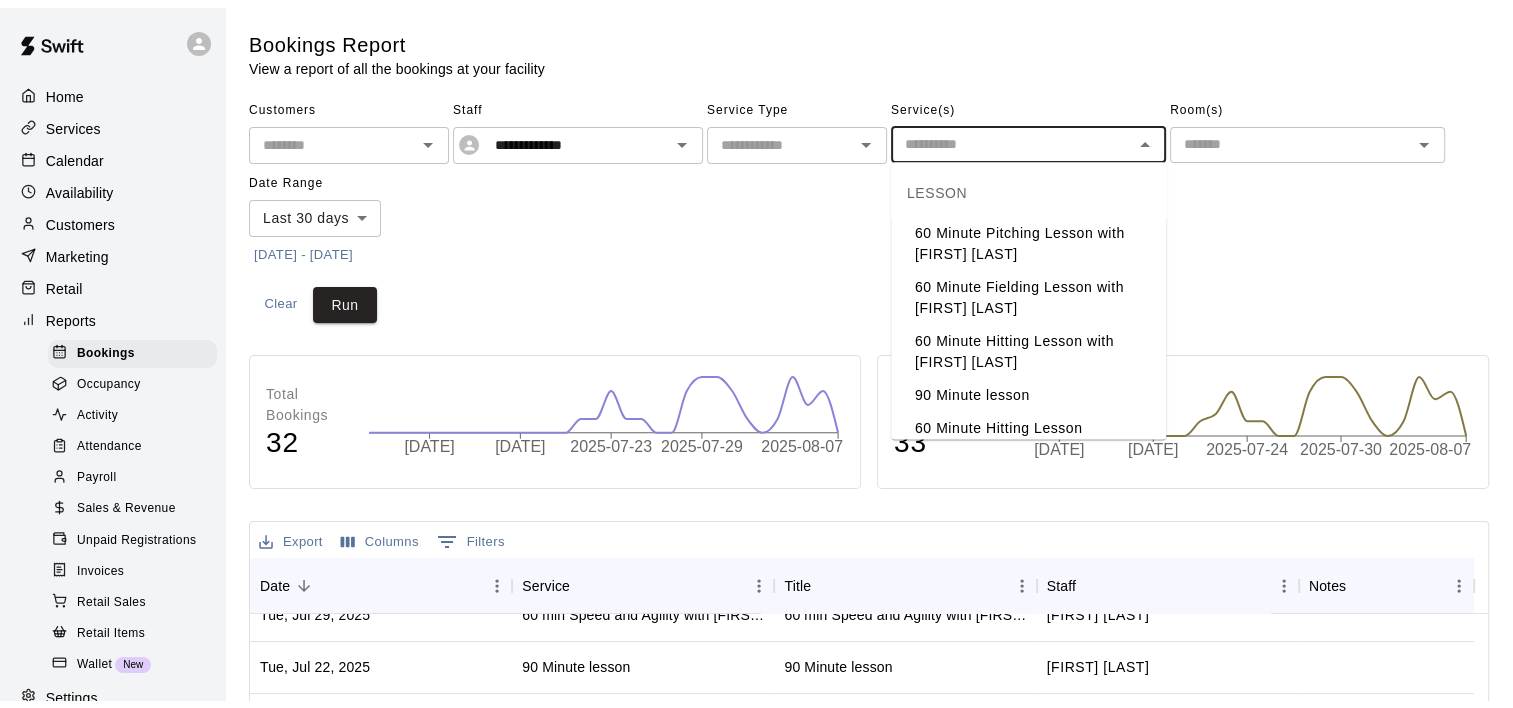 scroll, scrollTop: 200, scrollLeft: 0, axis: vertical 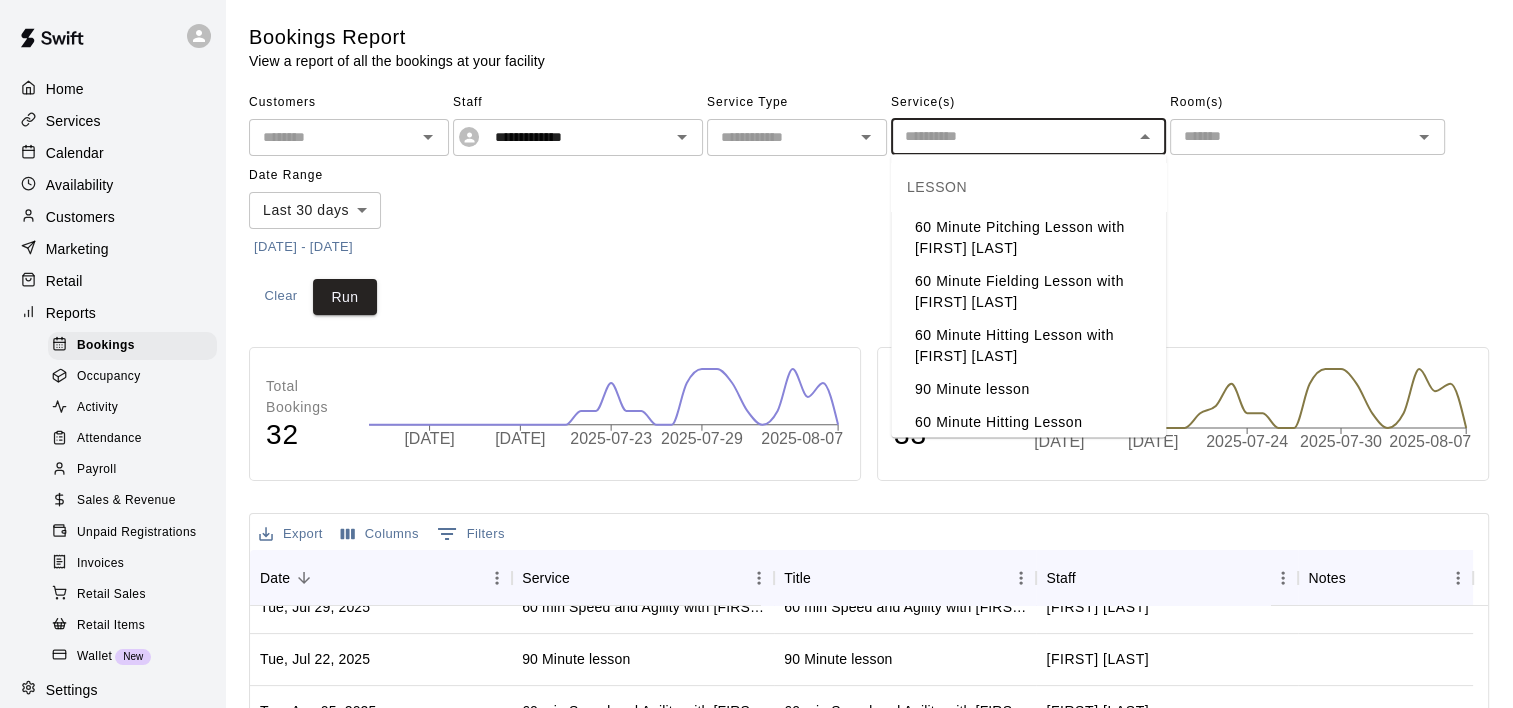 click on "60 Minute Pitching Lesson with [FIRST] [LAST]" at bounding box center [1028, 238] 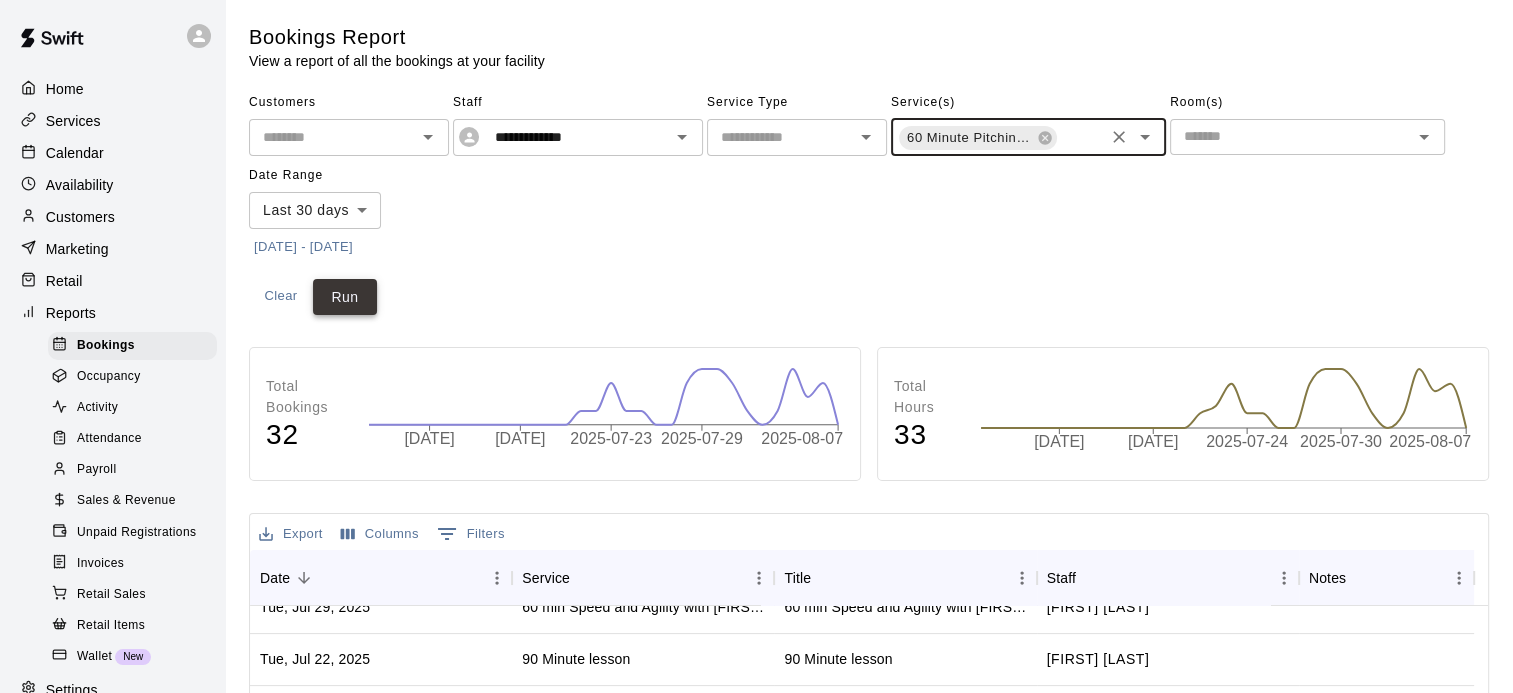 click on "Run" at bounding box center [345, 297] 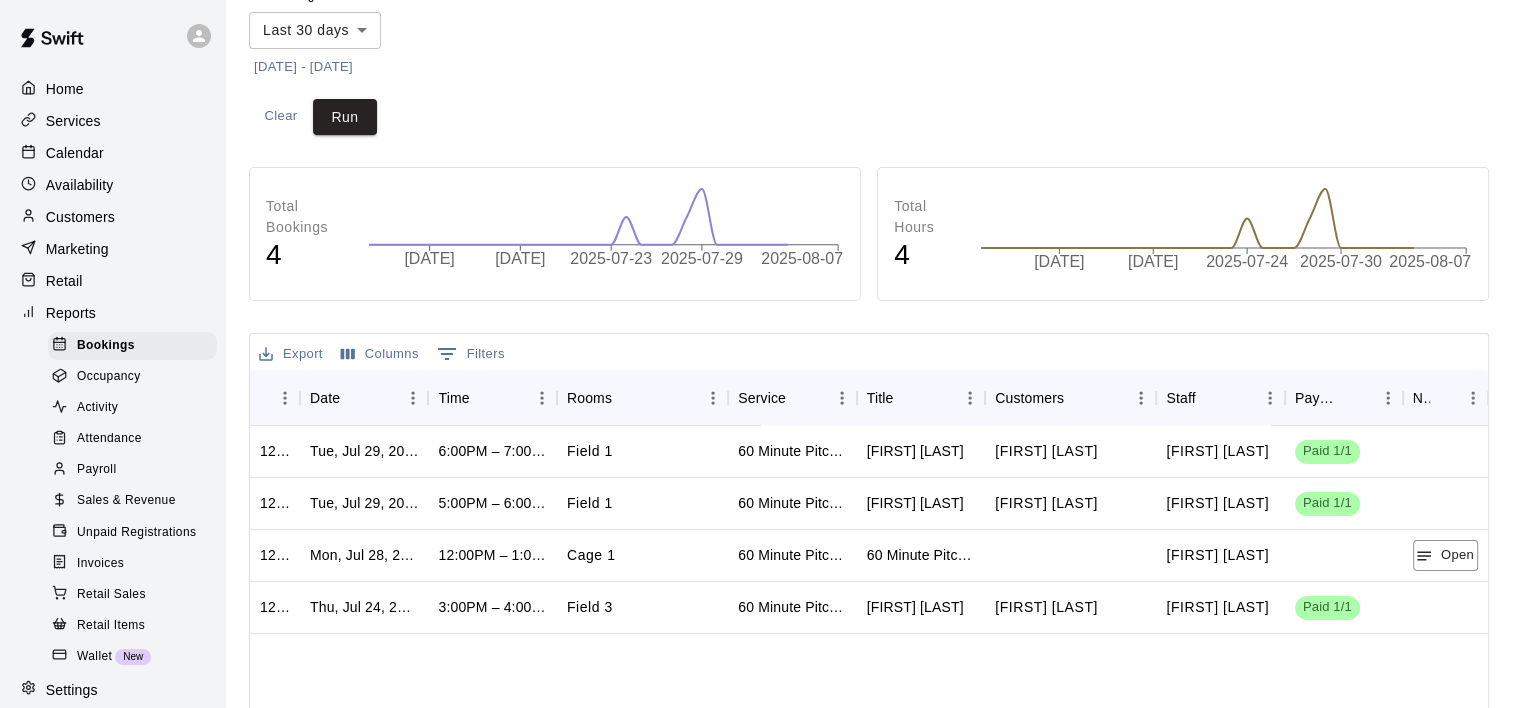 scroll, scrollTop: 200, scrollLeft: 0, axis: vertical 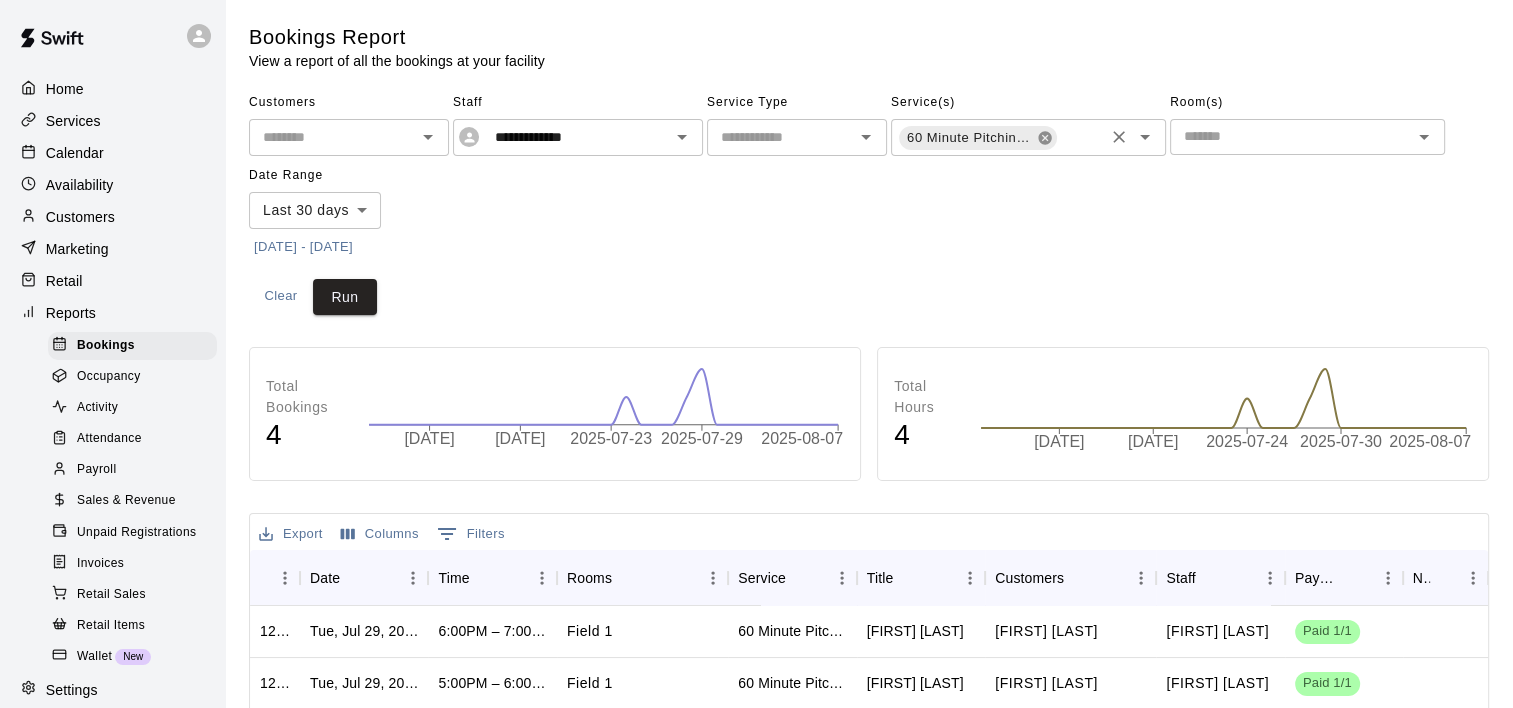 click 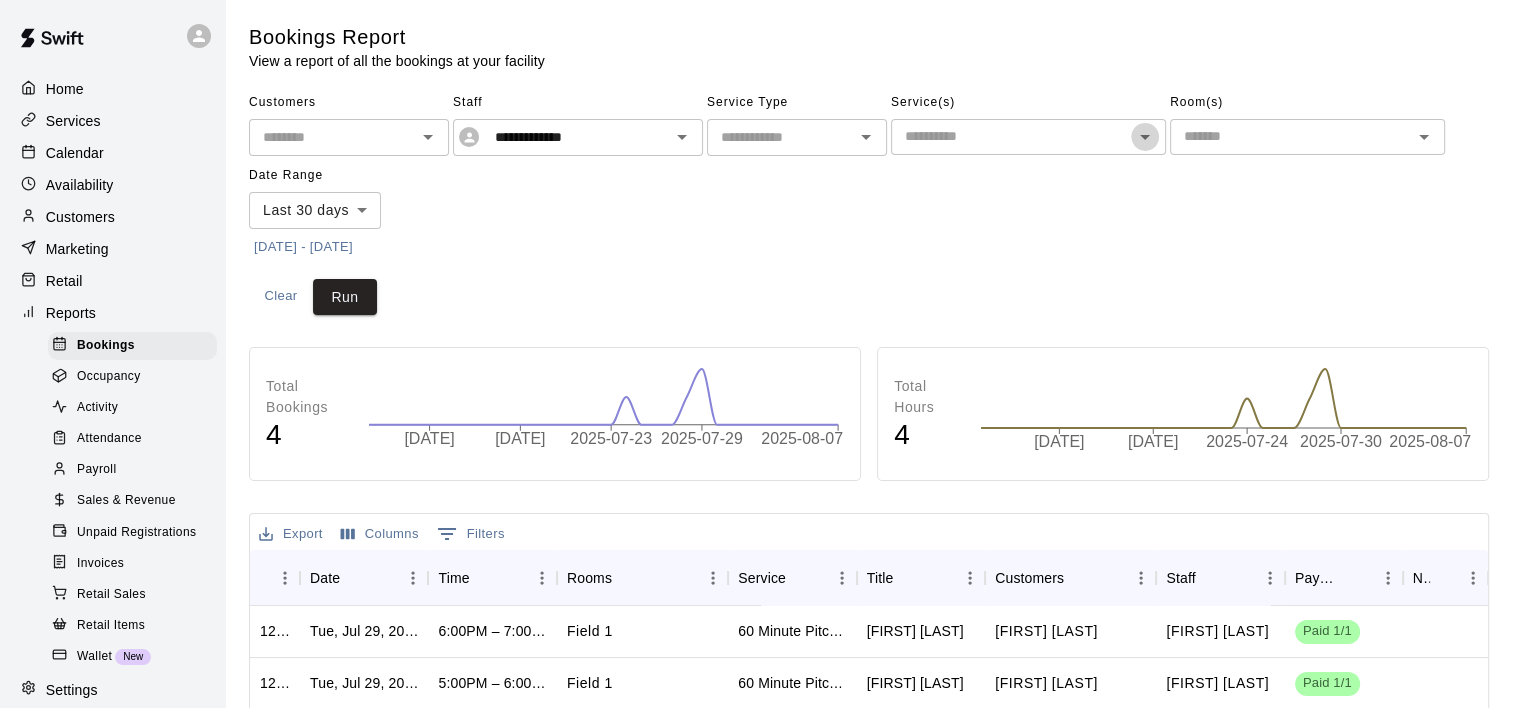 click 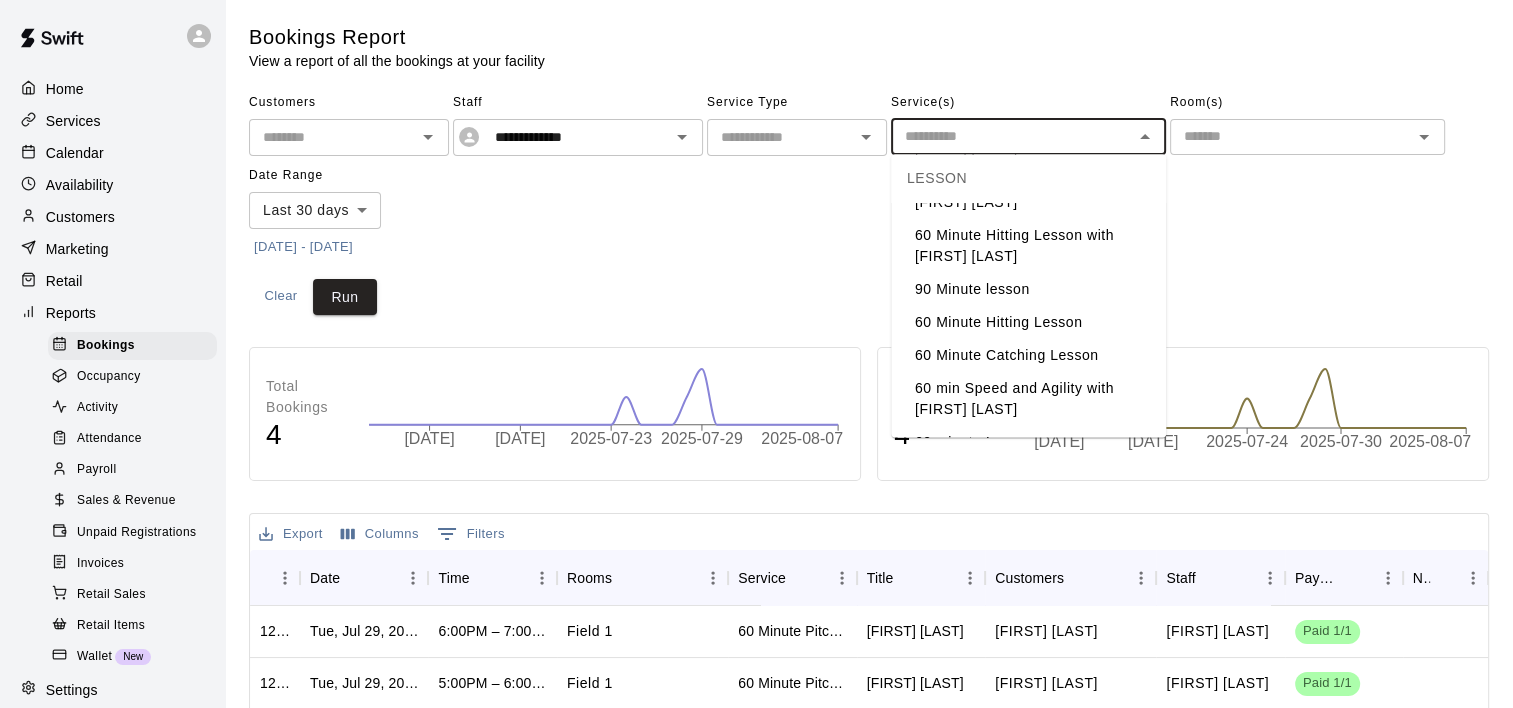 scroll, scrollTop: 200, scrollLeft: 0, axis: vertical 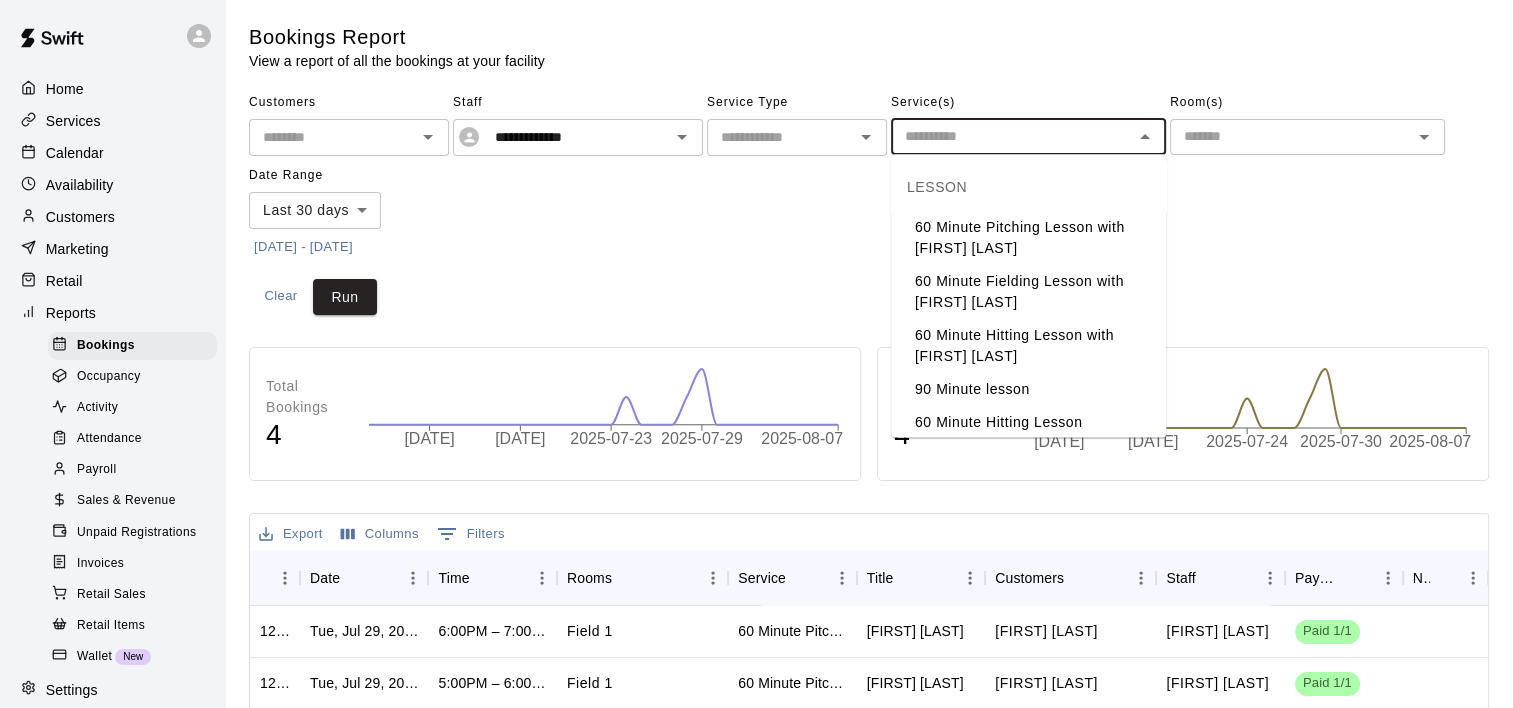 click on "60 Minute Hitting Lesson with [FIRST] [LAST]" at bounding box center [1028, 346] 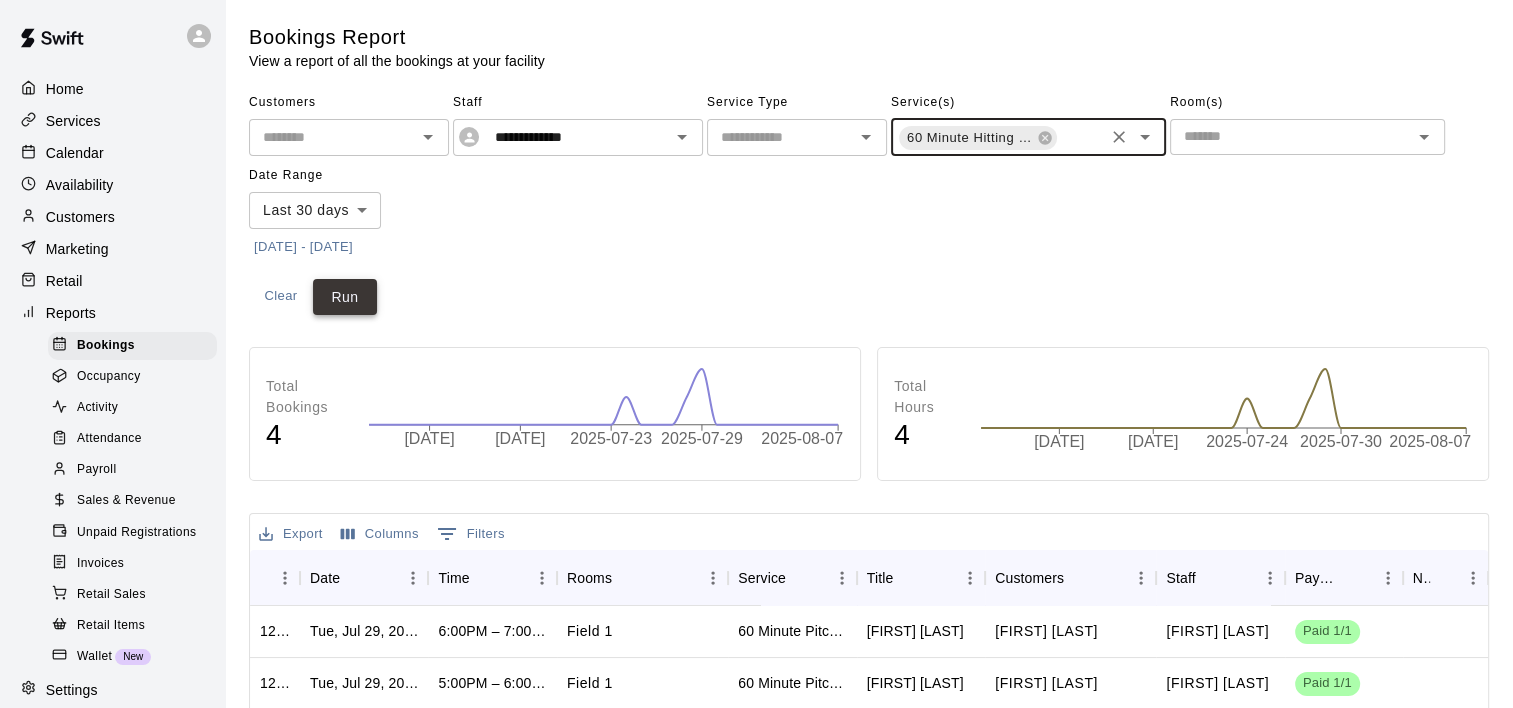 drag, startPoint x: 345, startPoint y: 288, endPoint x: 361, endPoint y: 292, distance: 16.492422 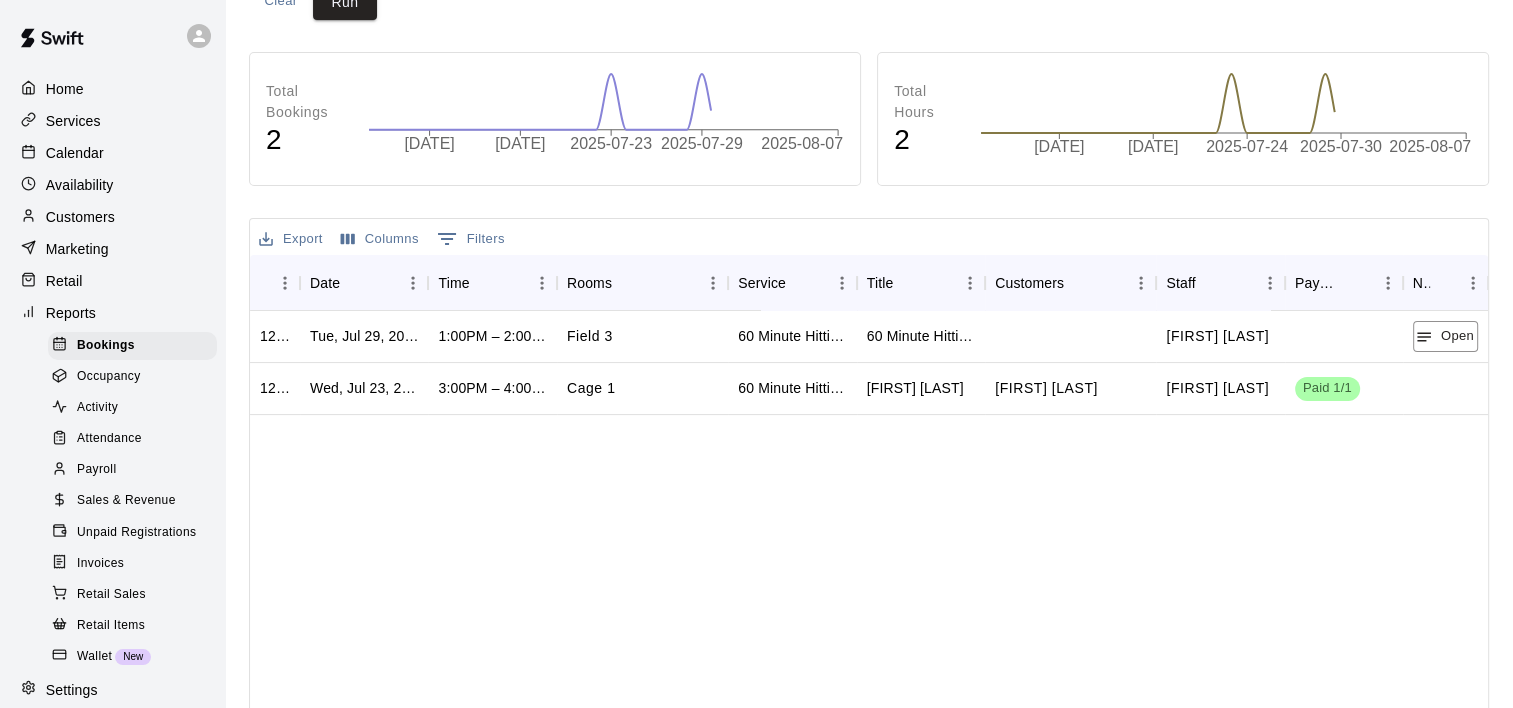 scroll, scrollTop: 300, scrollLeft: 0, axis: vertical 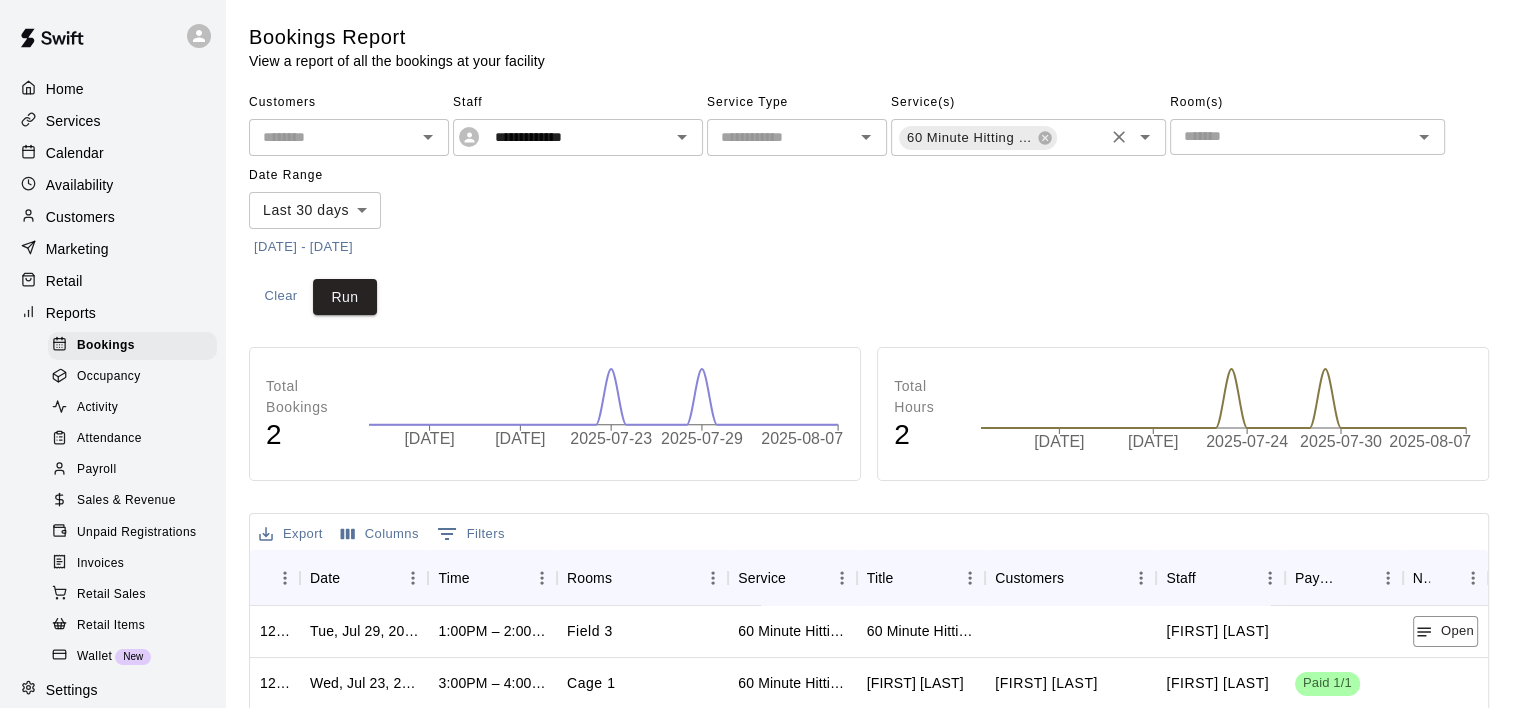 click 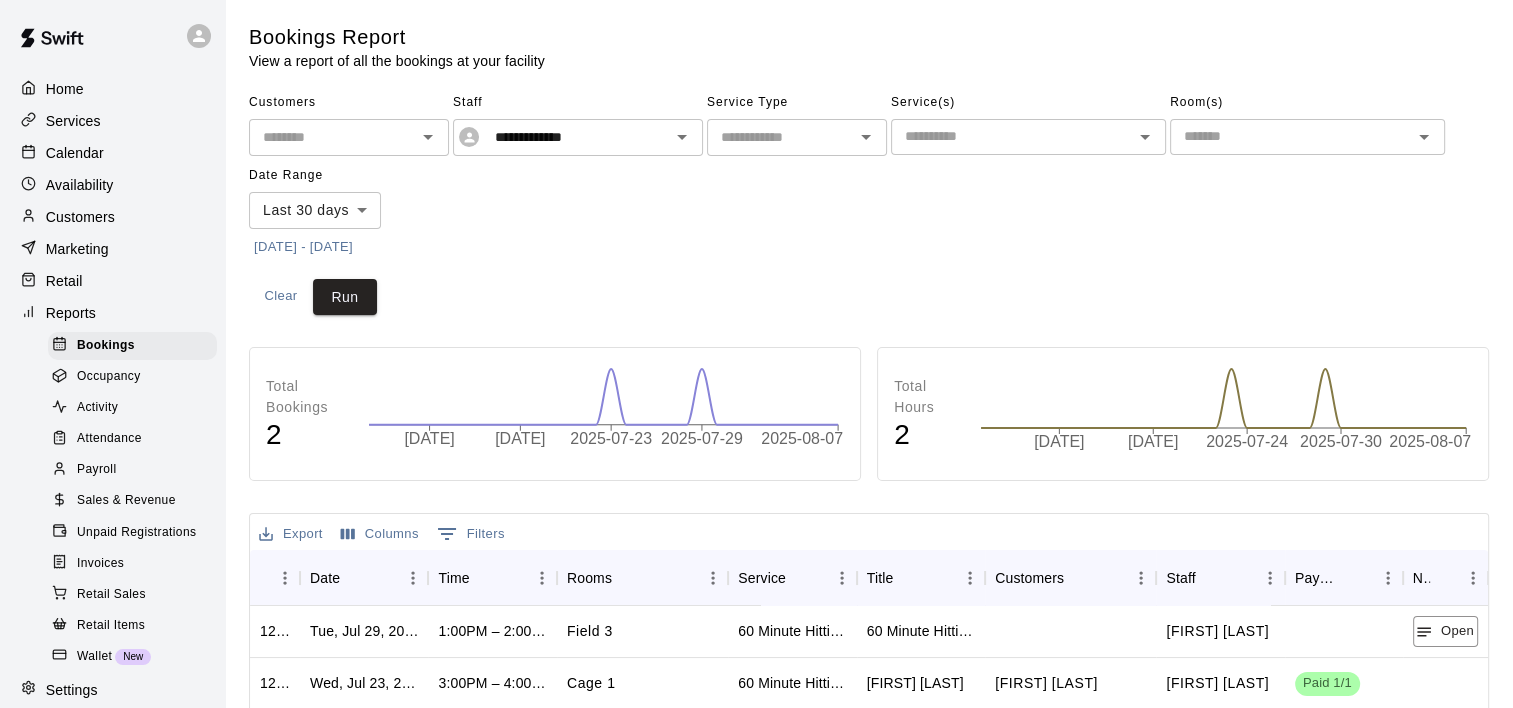 click 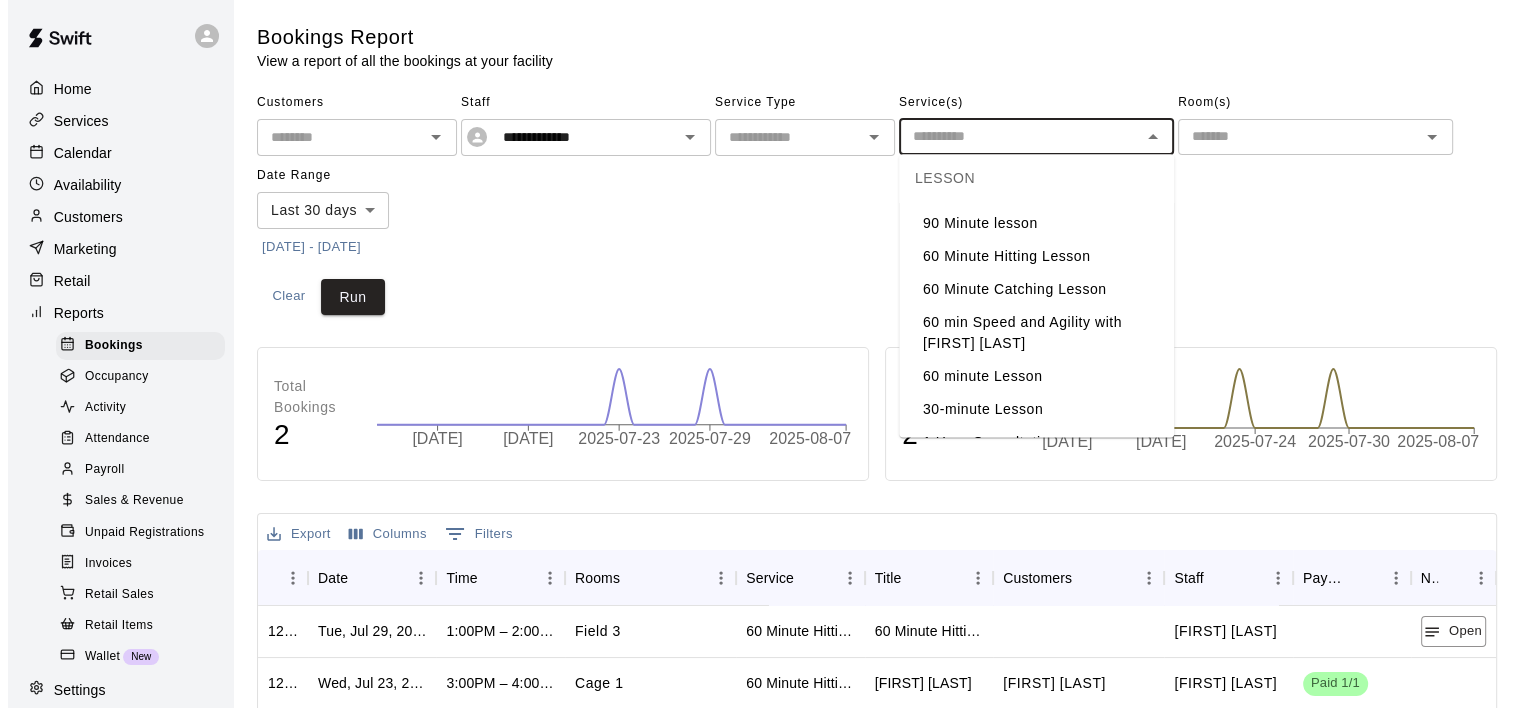 scroll, scrollTop: 400, scrollLeft: 0, axis: vertical 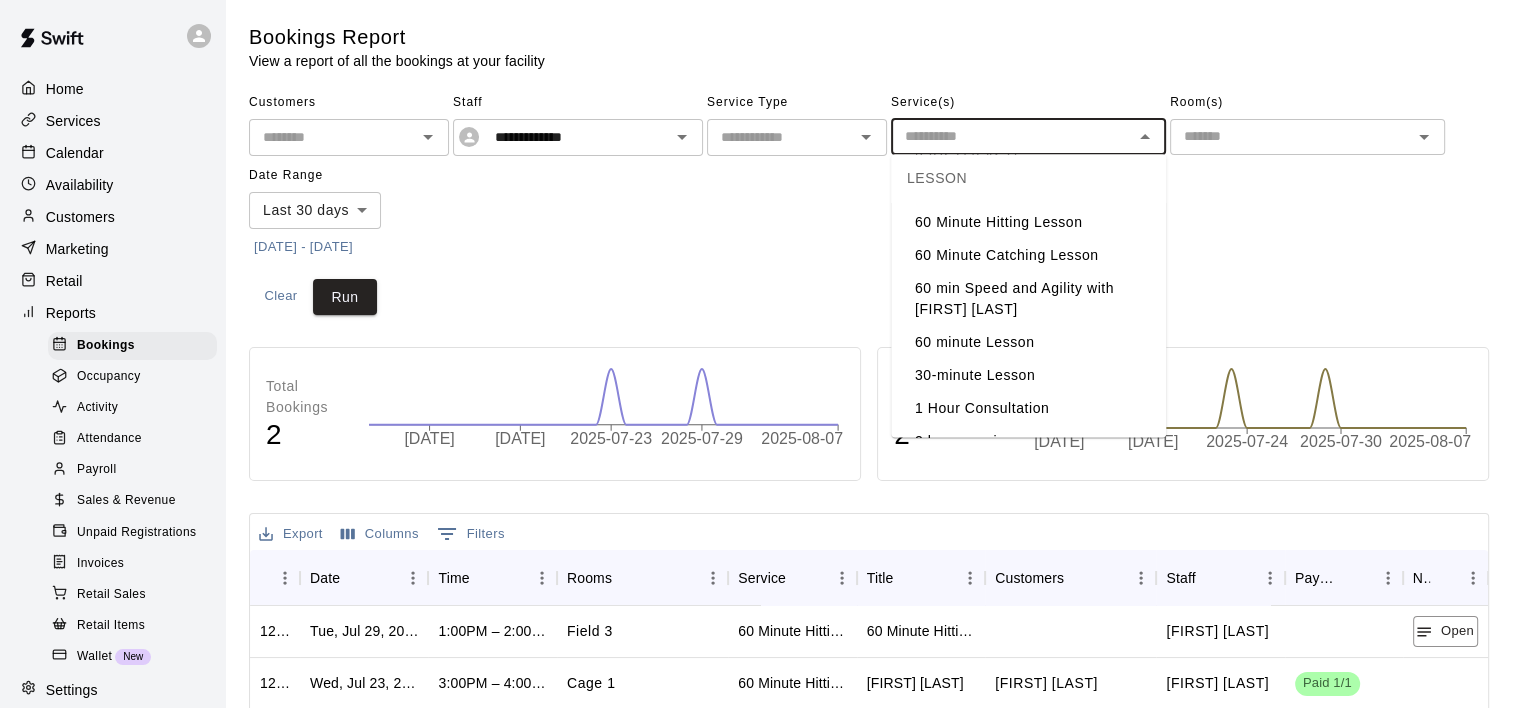 click on "60 Minute Hitting Lesson" at bounding box center [1028, 222] 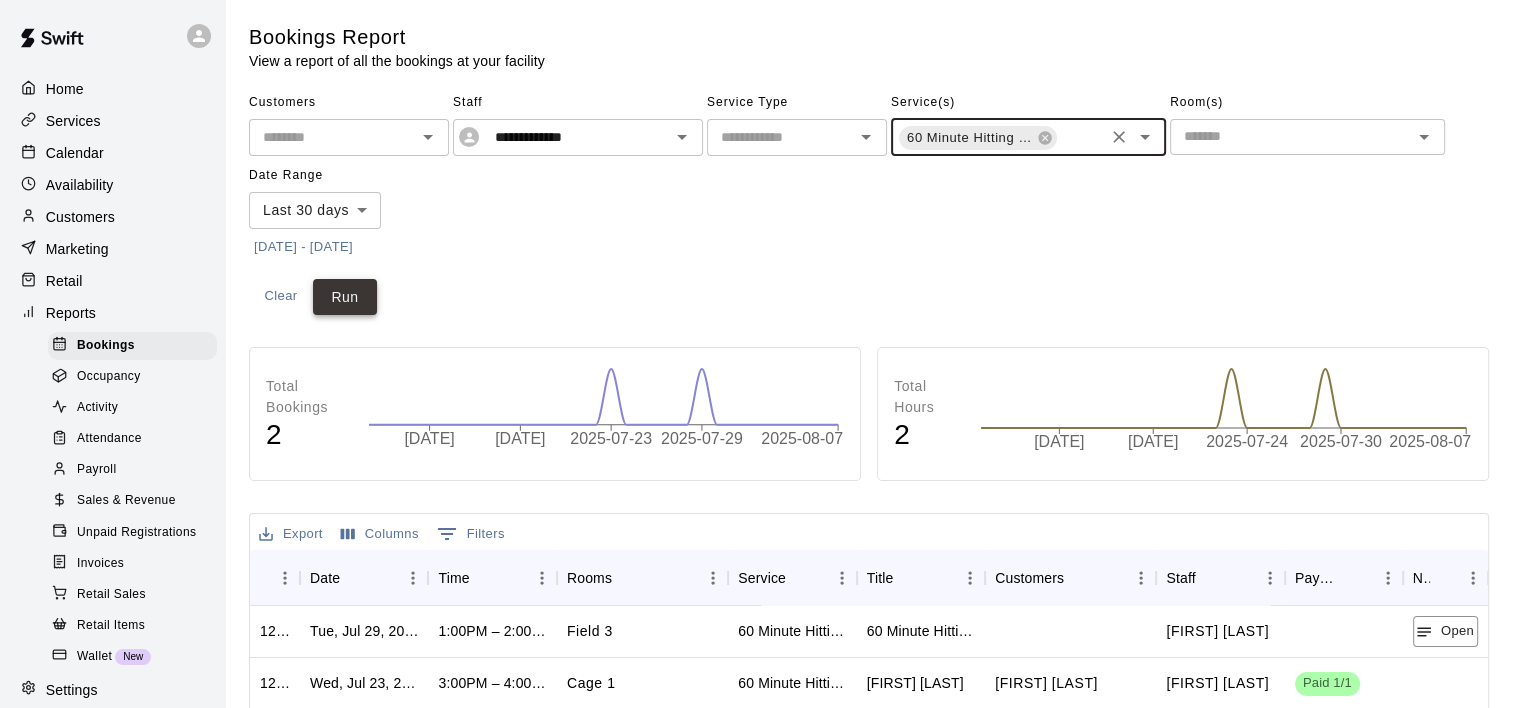 click on "Run" at bounding box center (345, 297) 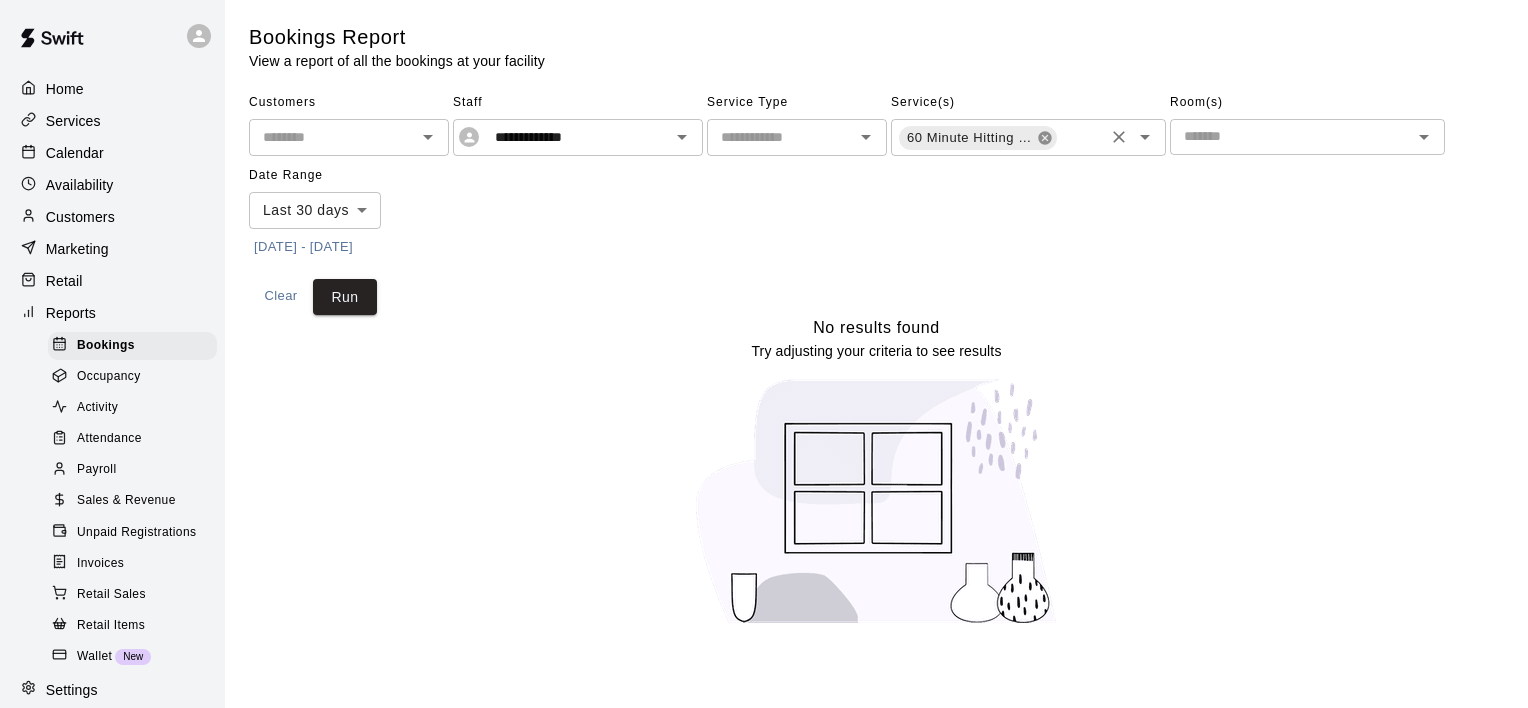 click 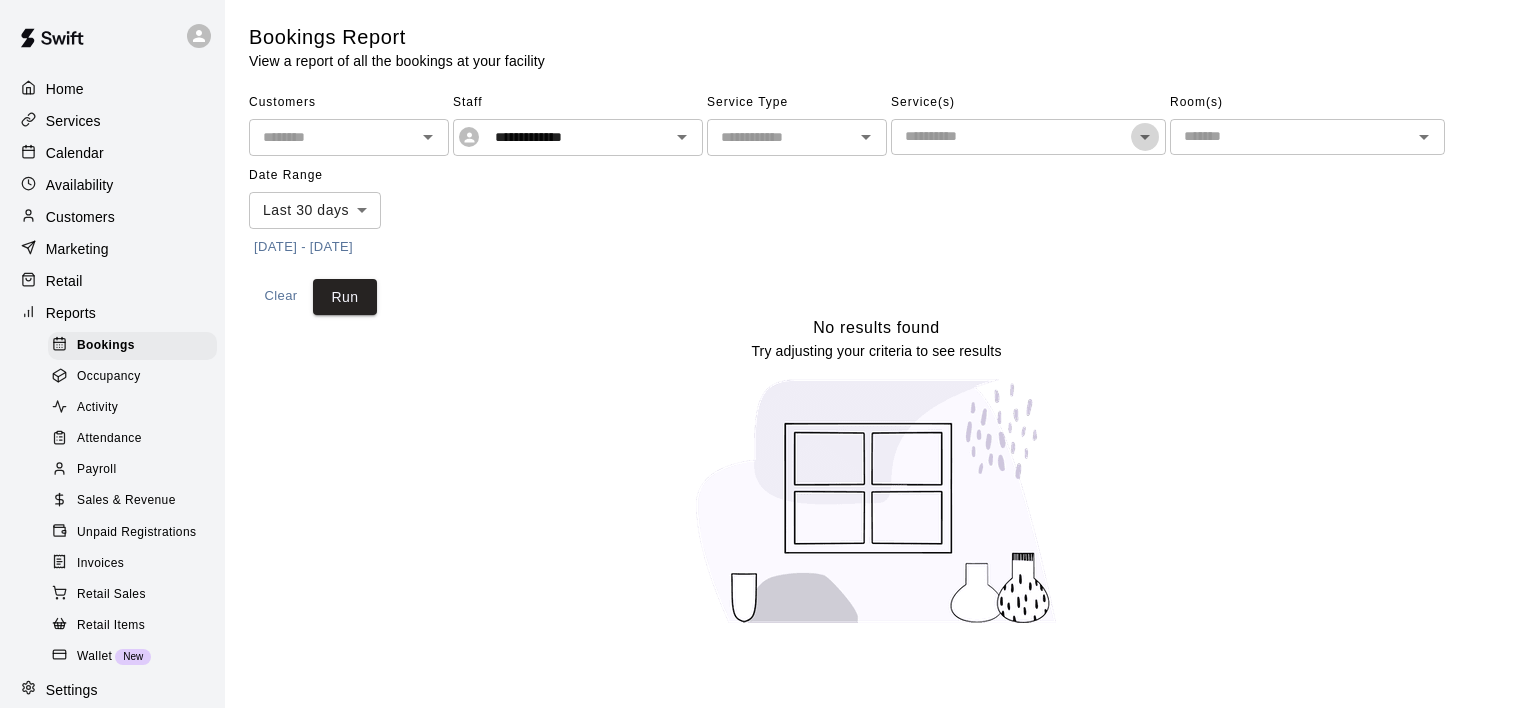 click 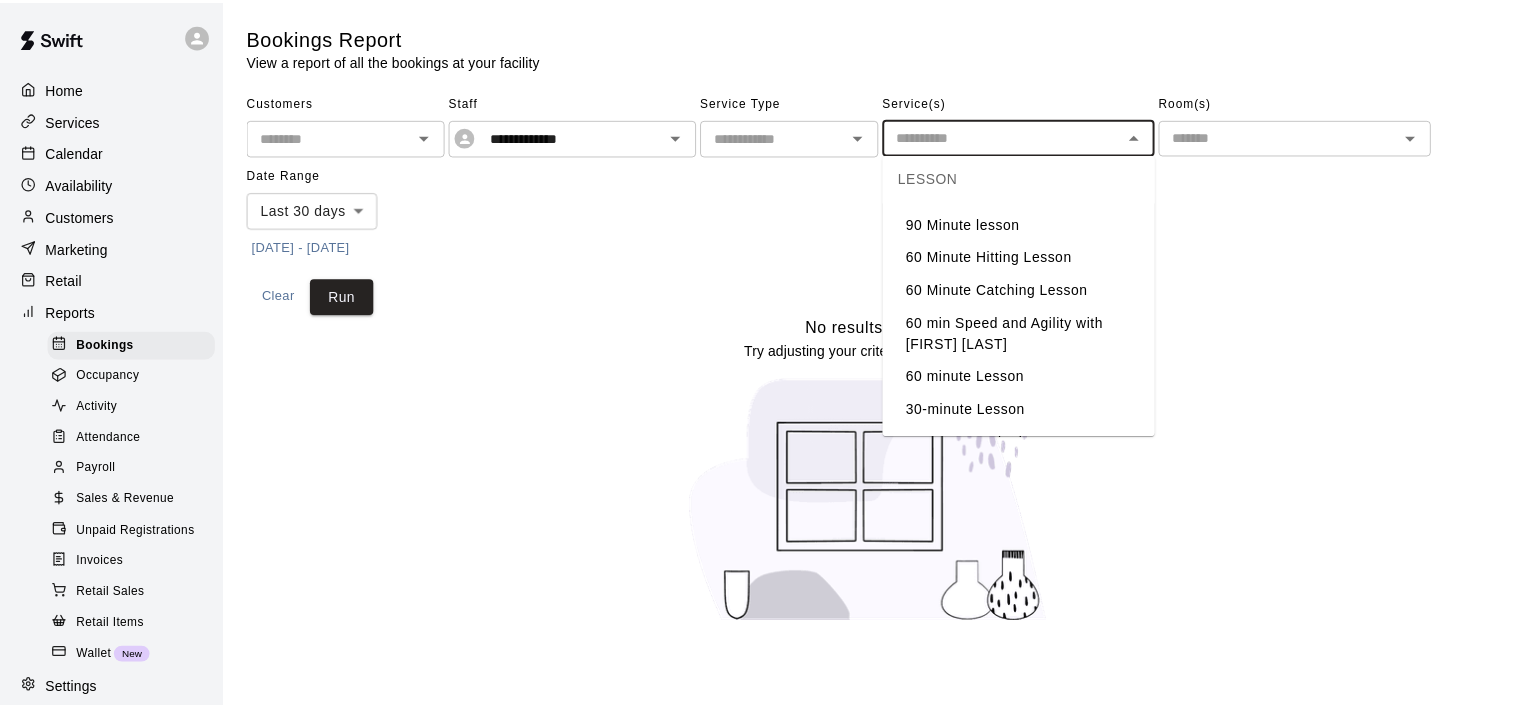 scroll, scrollTop: 400, scrollLeft: 0, axis: vertical 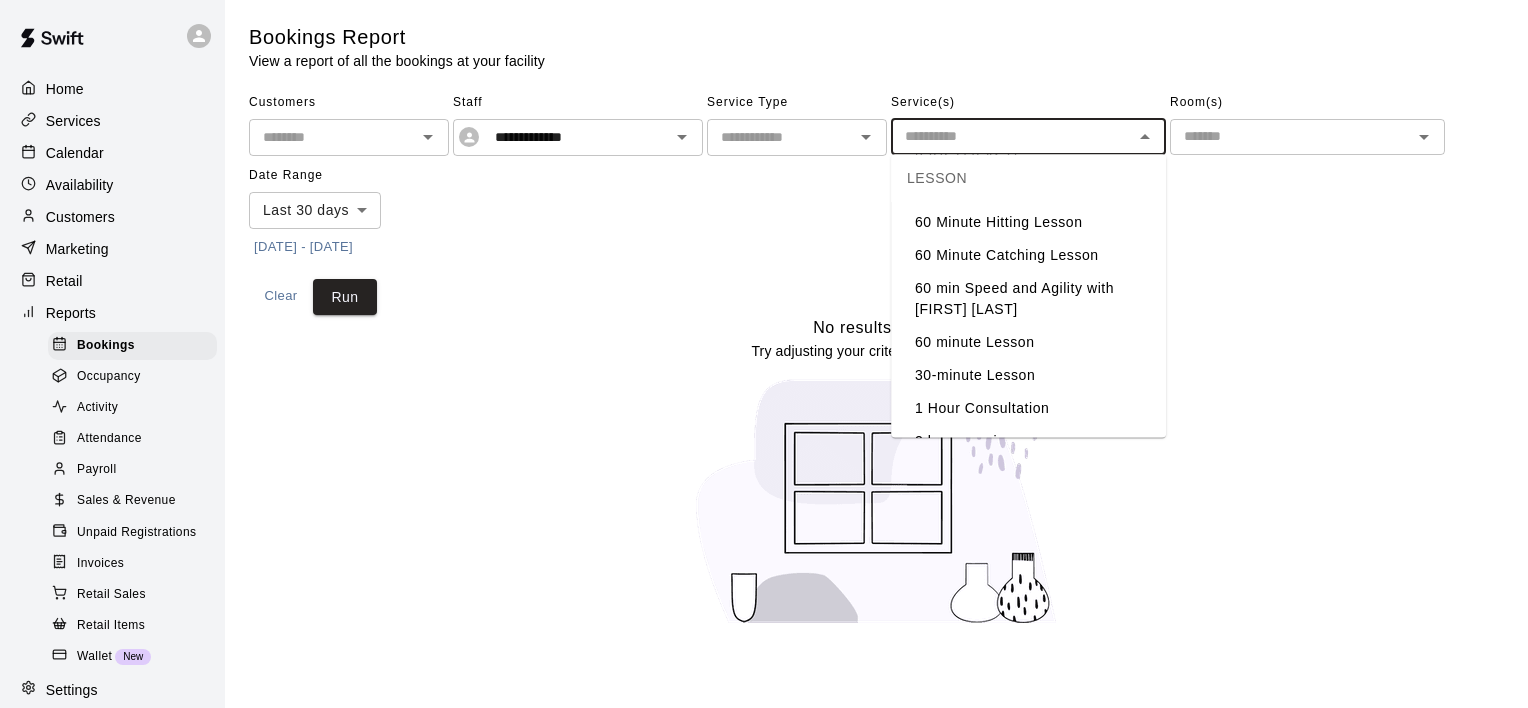 click on "60 min Speed and Agility with [FIRST] [LAST]" at bounding box center (1028, 299) 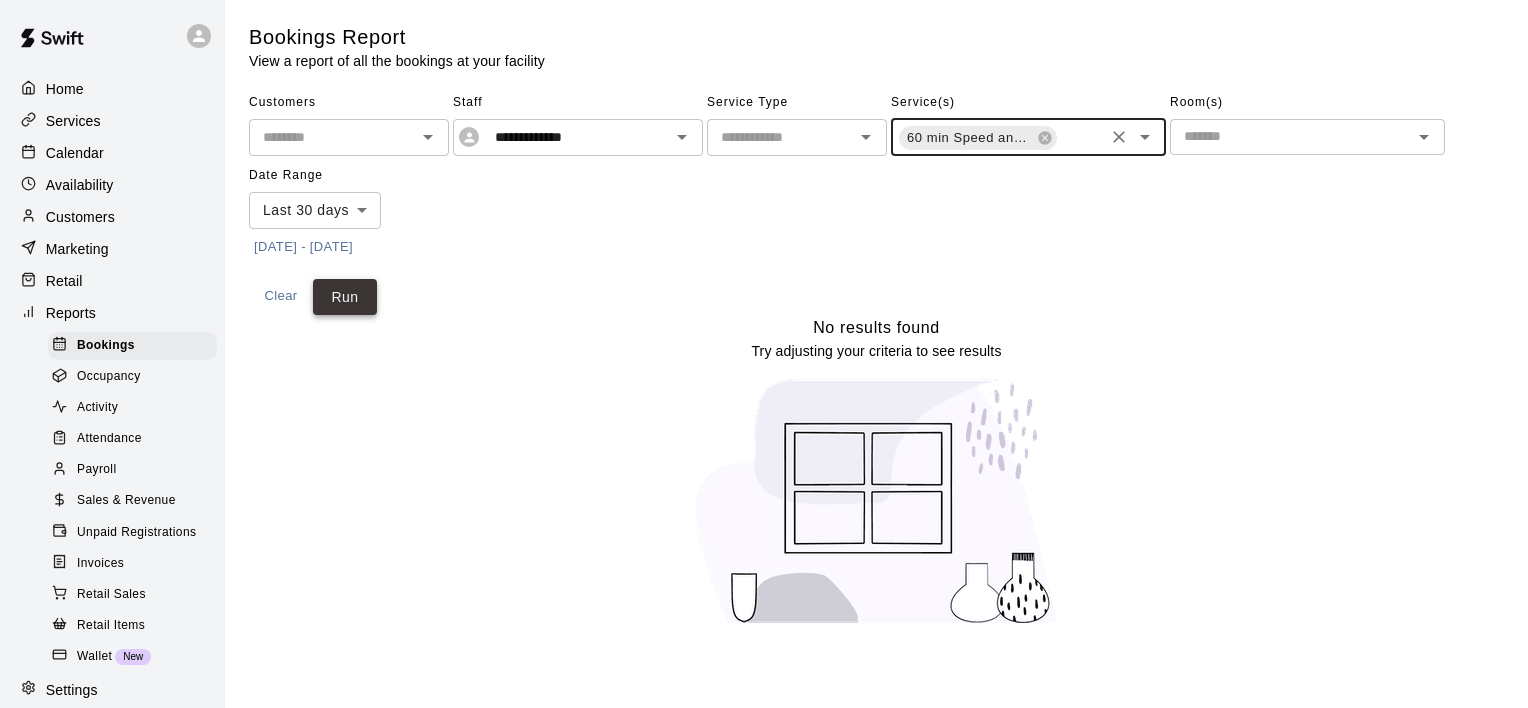 click on "Run" at bounding box center (345, 297) 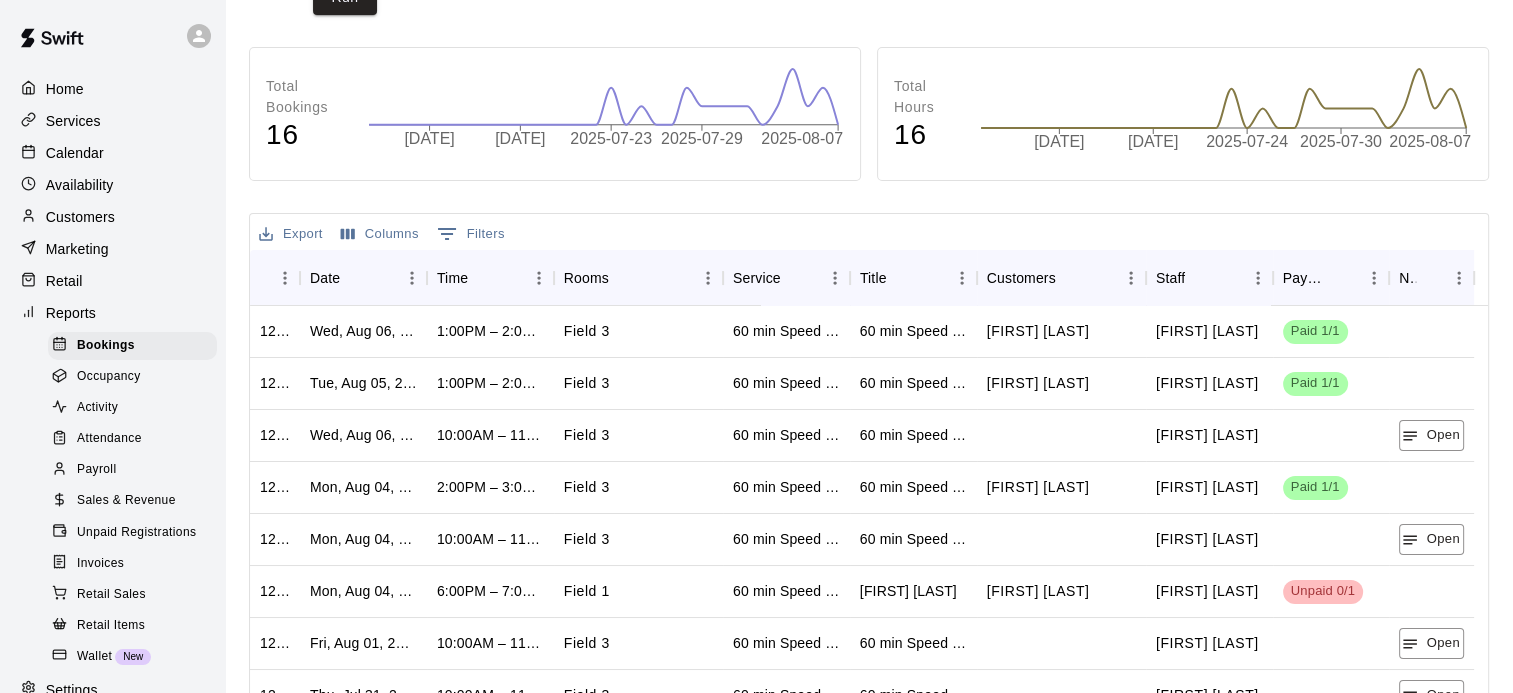 scroll, scrollTop: 400, scrollLeft: 0, axis: vertical 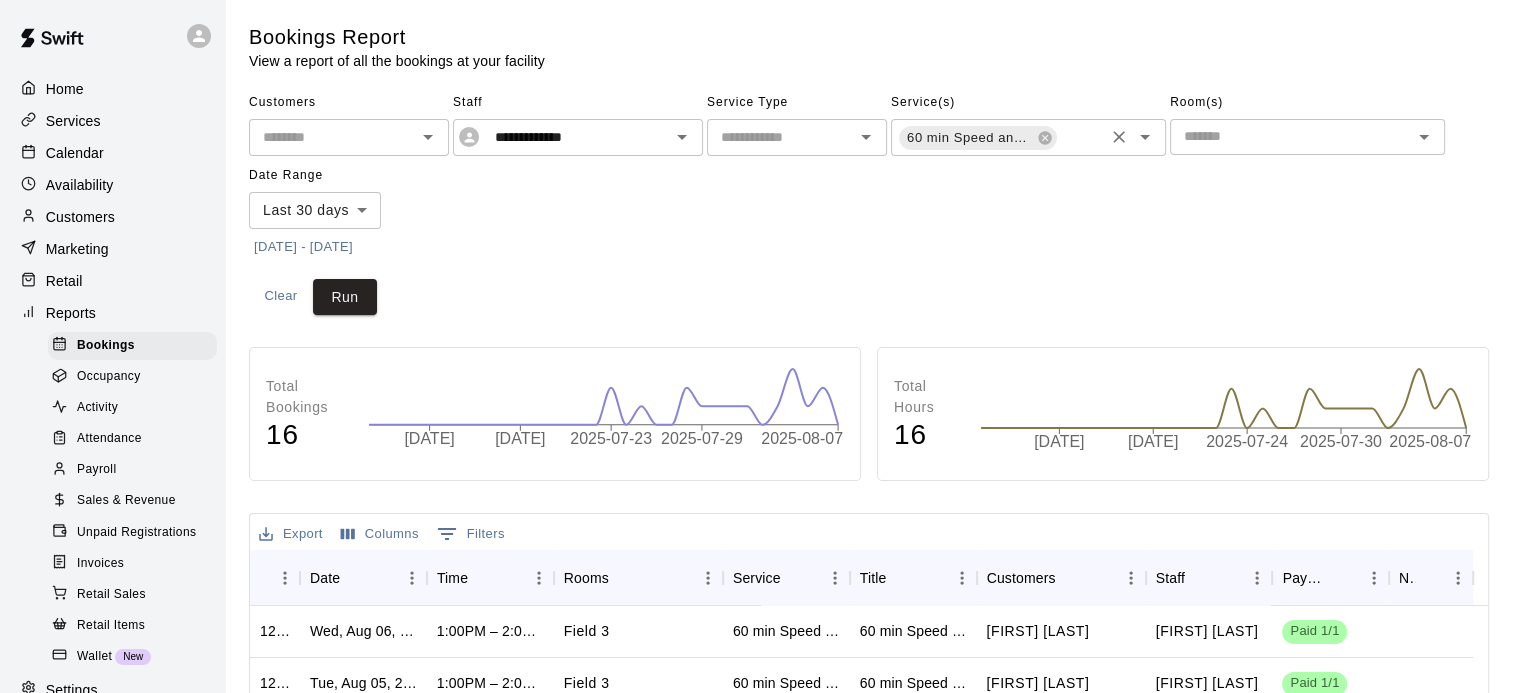 drag, startPoint x: 1047, startPoint y: 136, endPoint x: 1089, endPoint y: 141, distance: 42.296574 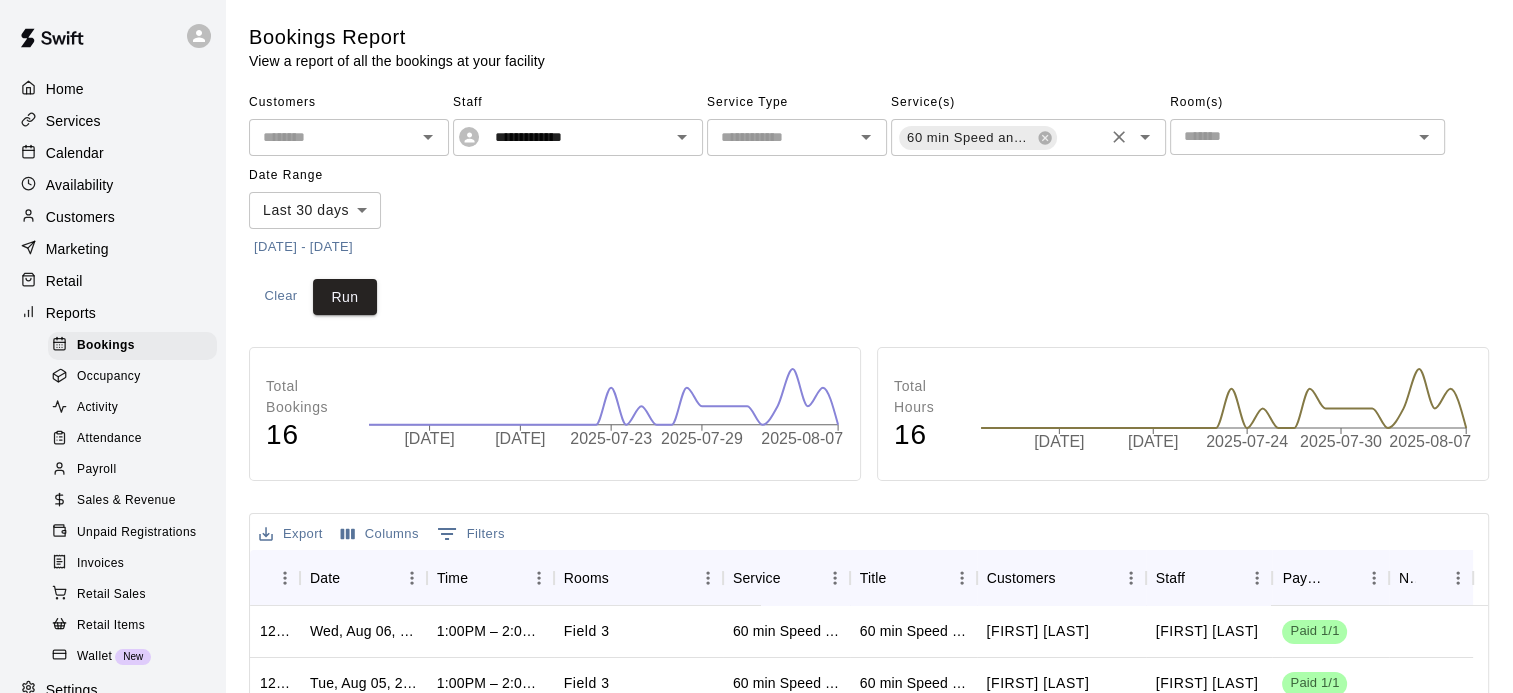 click 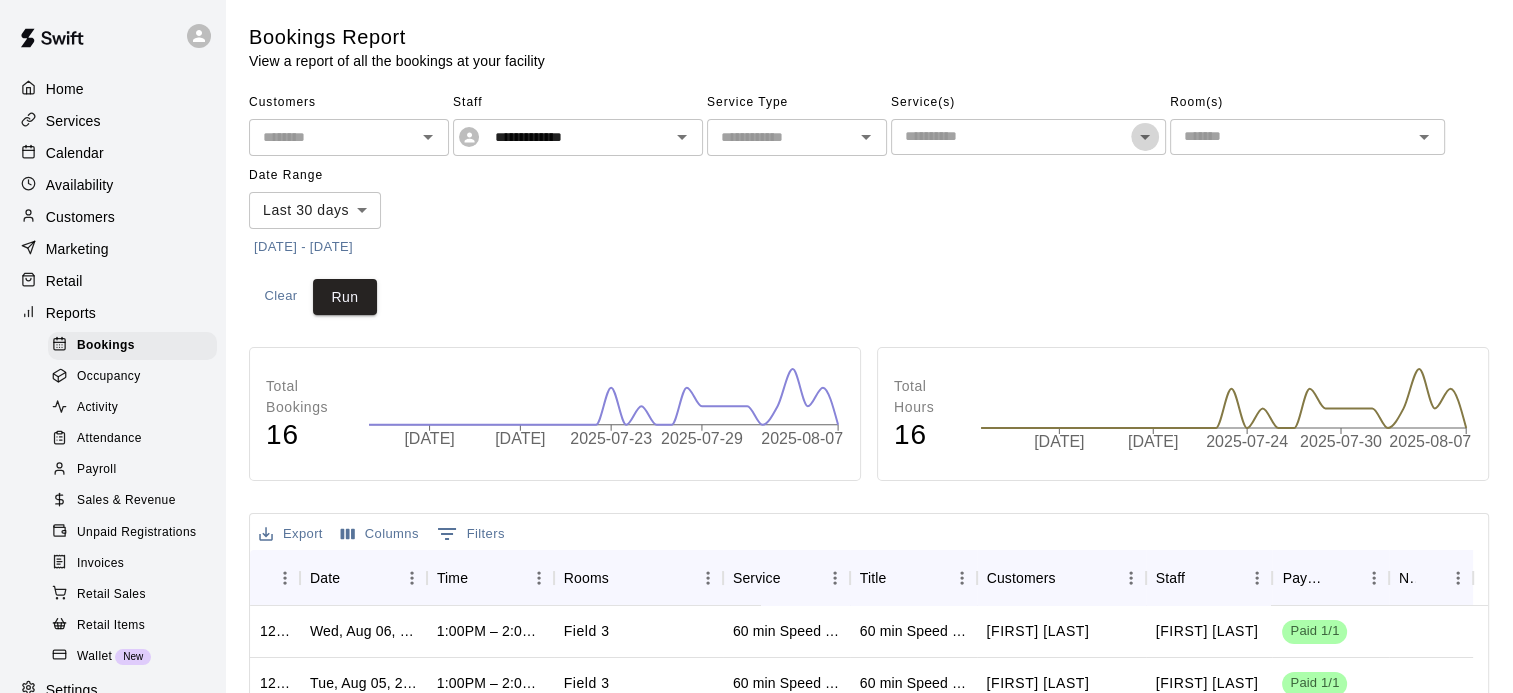 click 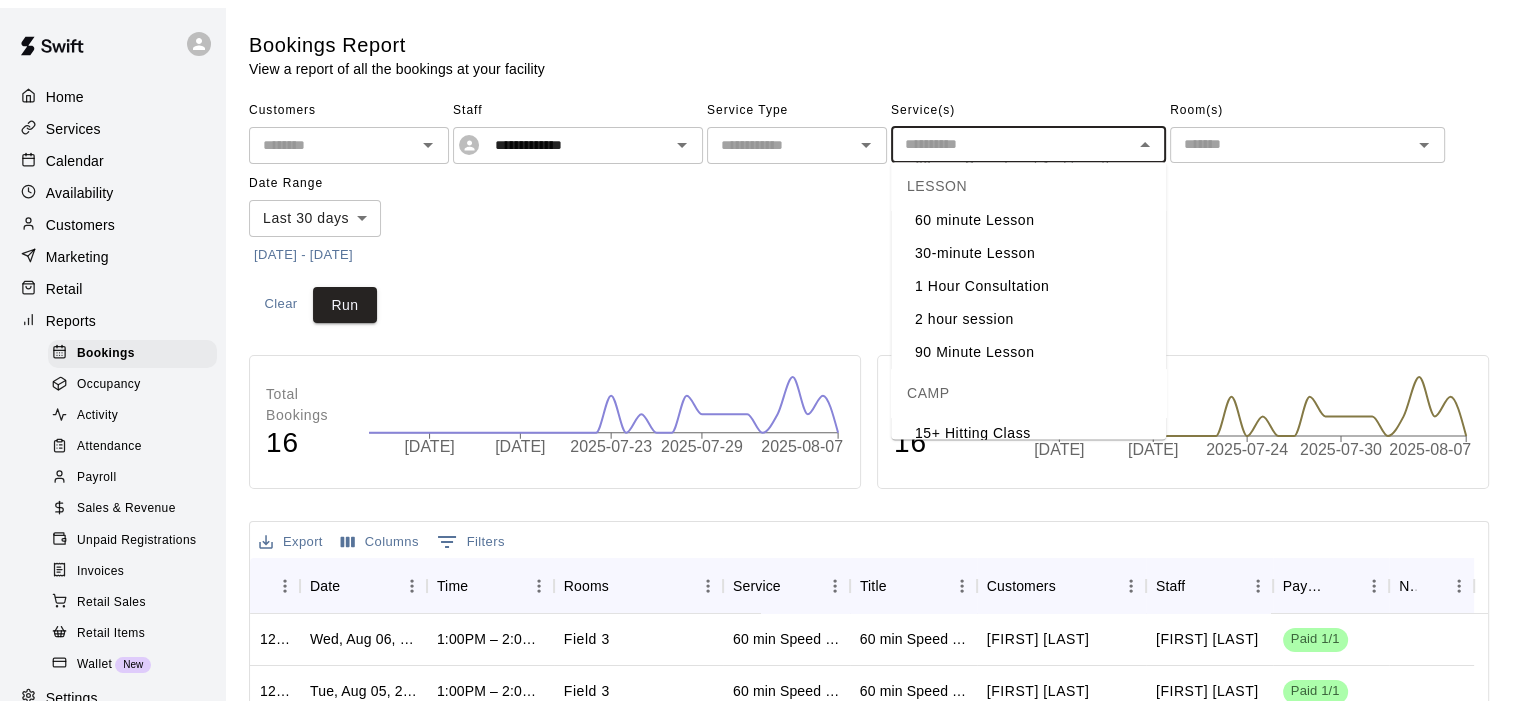 scroll, scrollTop: 500, scrollLeft: 0, axis: vertical 